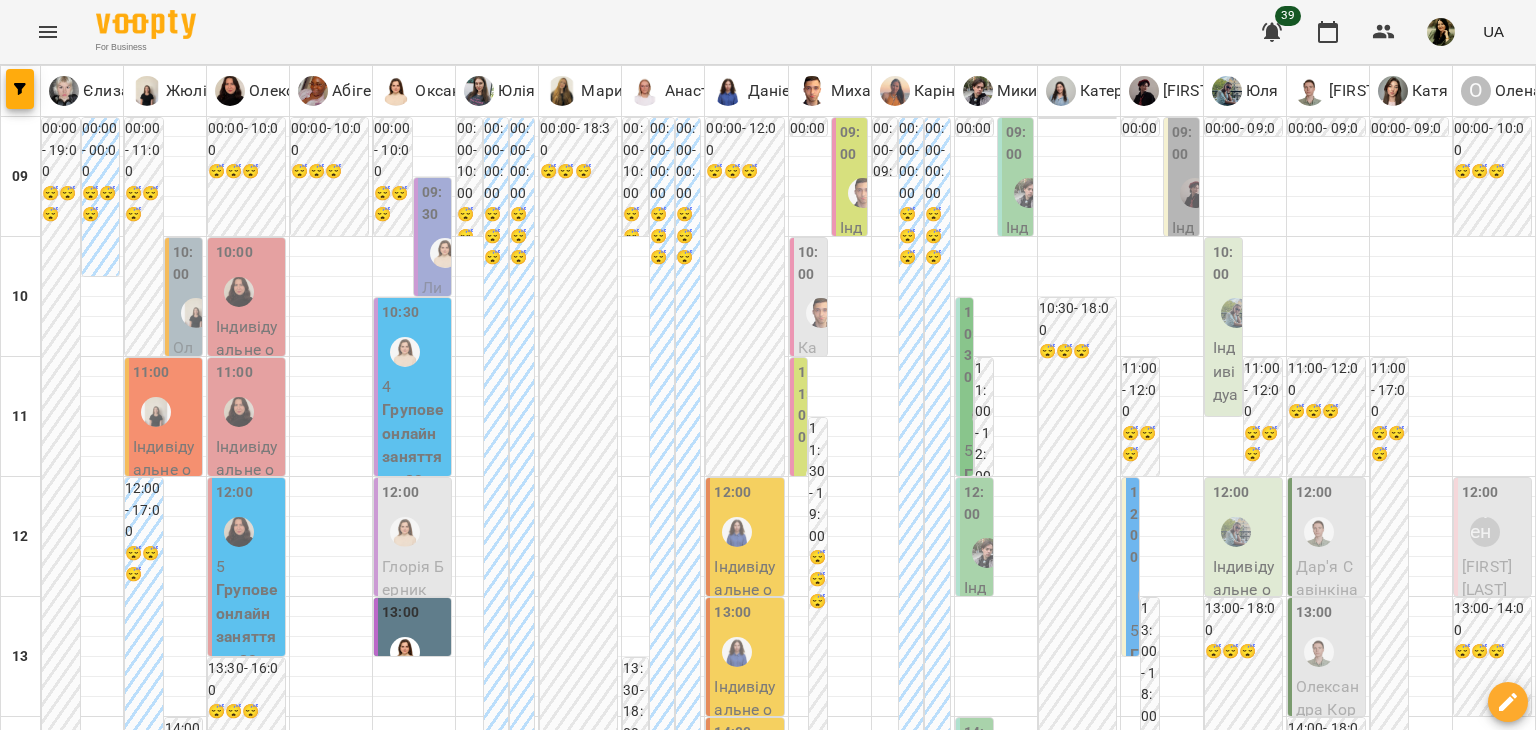 scroll, scrollTop: 0, scrollLeft: 0, axis: both 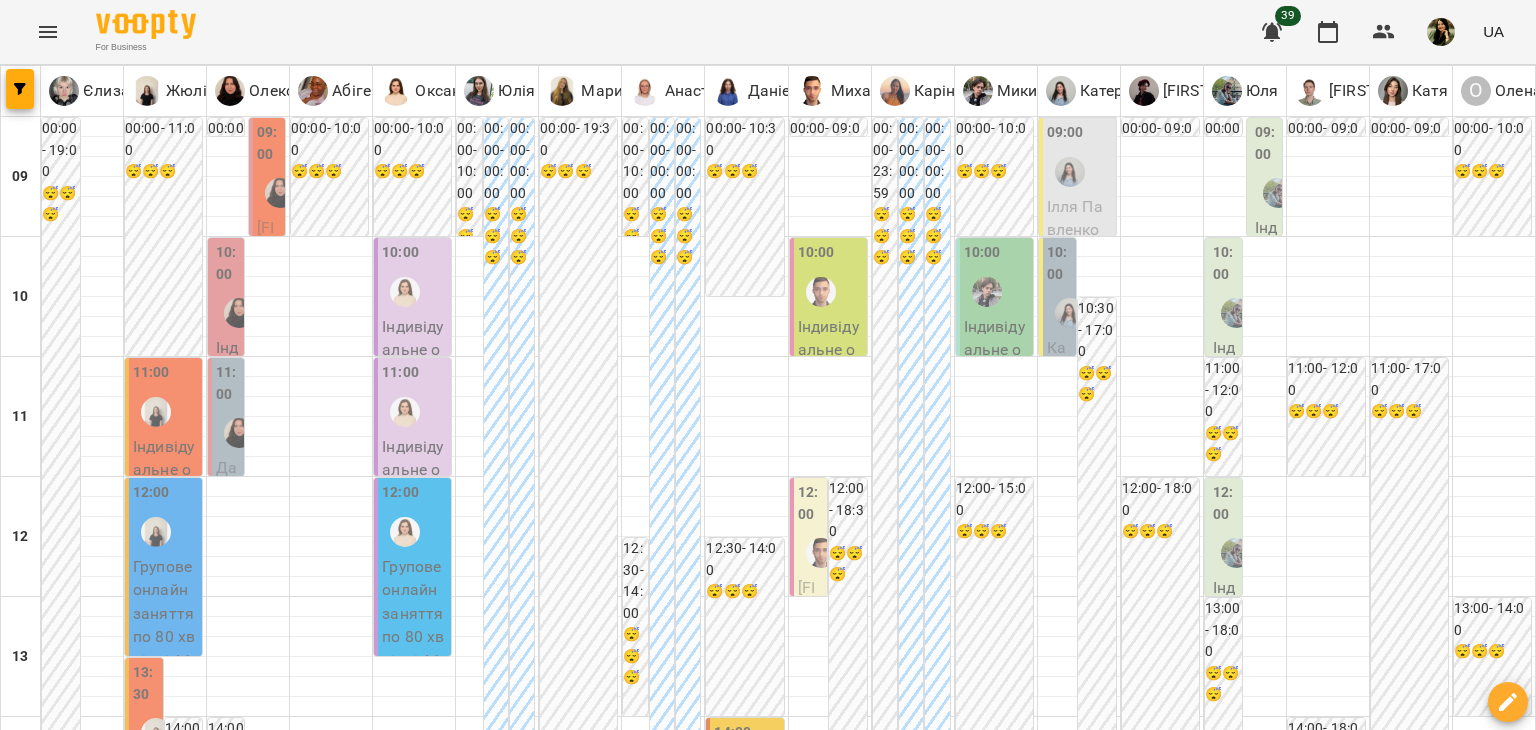click on "11 серп" at bounding box center (41, 1842) 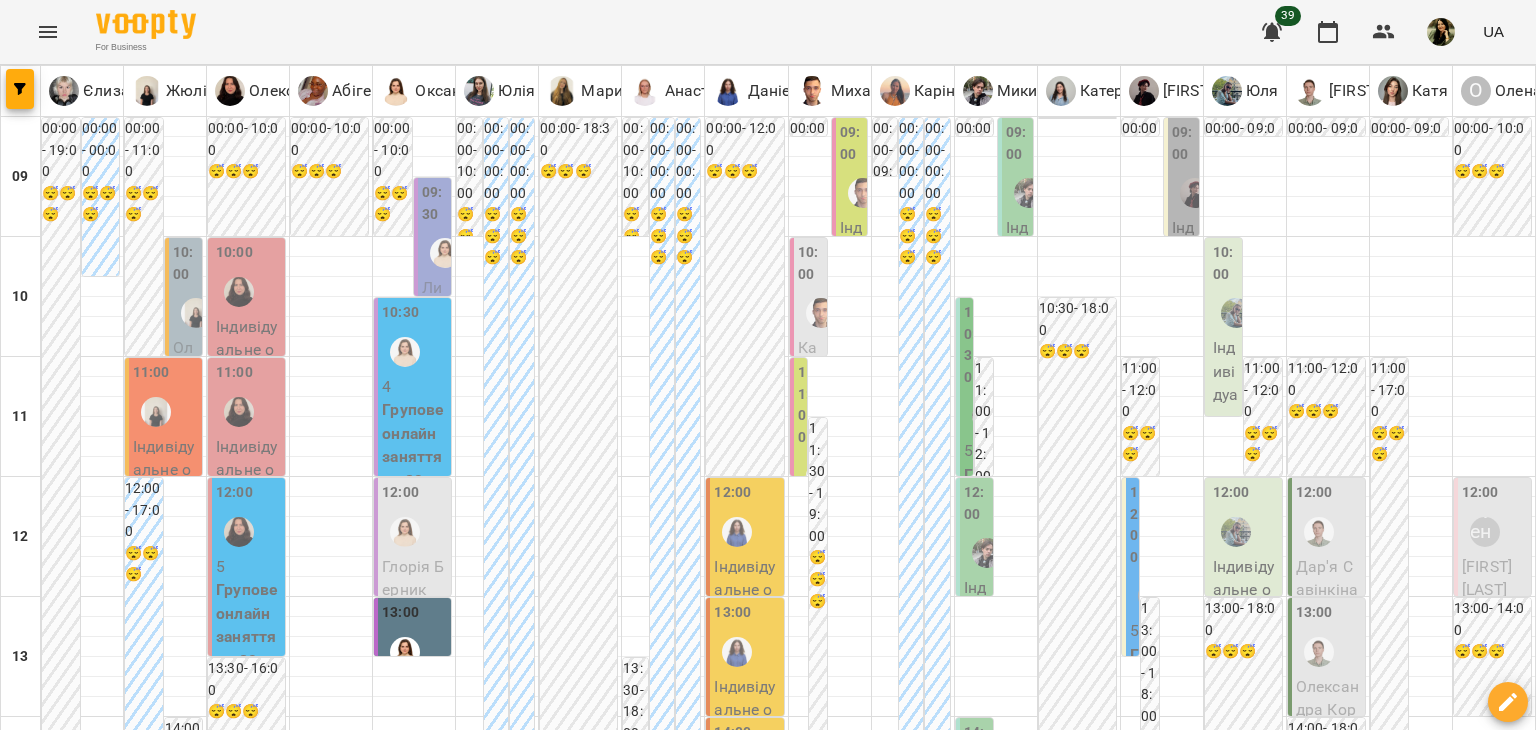 scroll, scrollTop: 888, scrollLeft: 0, axis: vertical 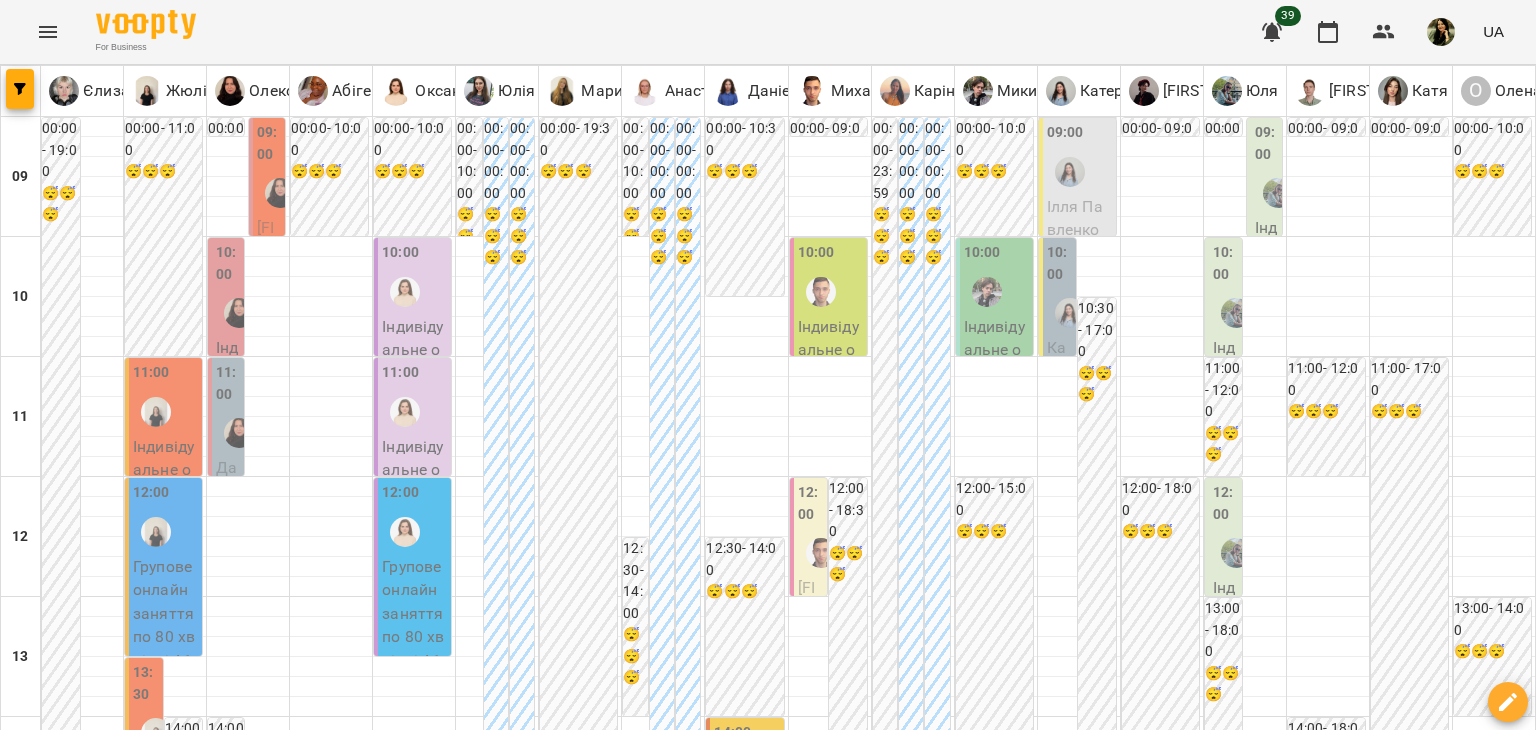 click on "чт" at bounding box center (856, 1823) 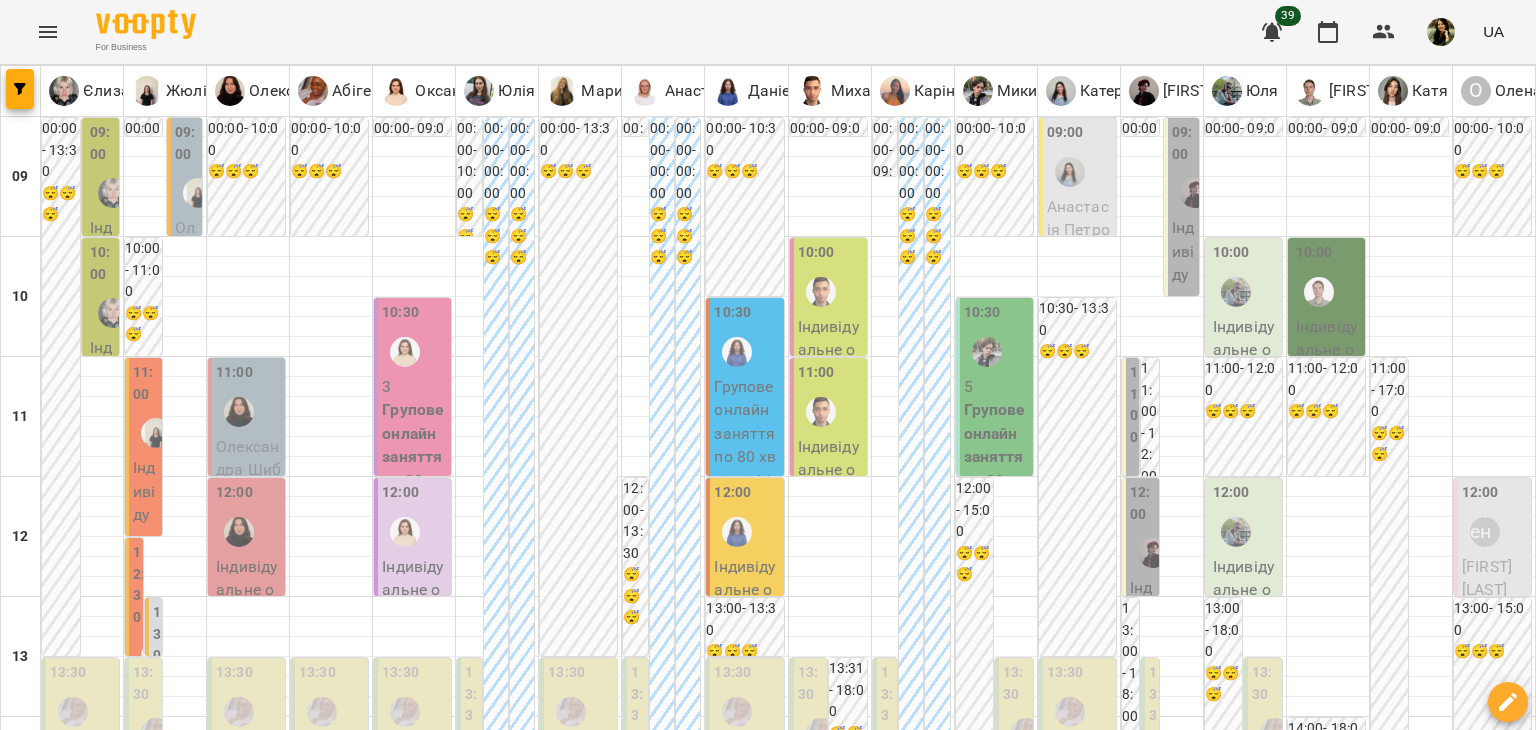 scroll, scrollTop: 1200, scrollLeft: 0, axis: vertical 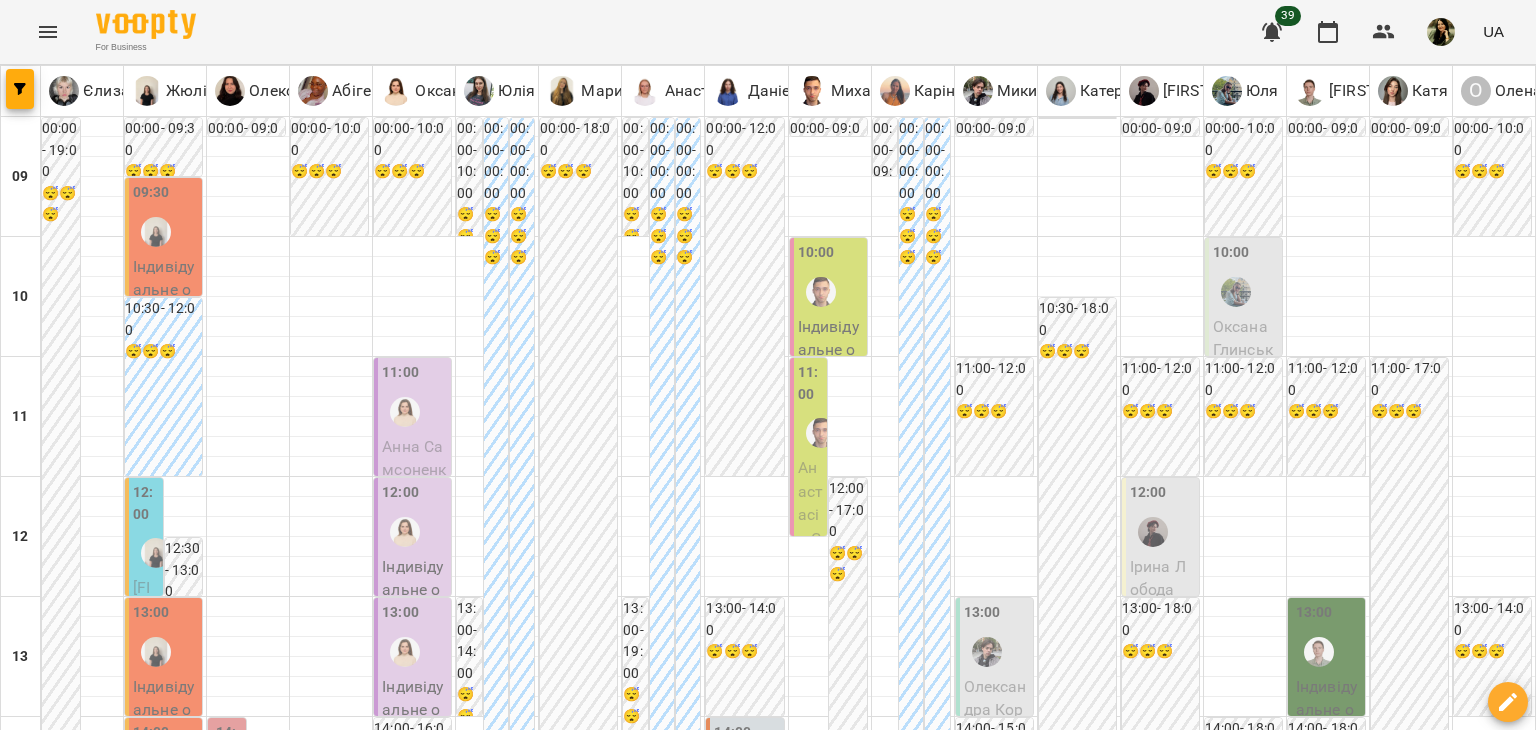 click at bounding box center (668, 1888) 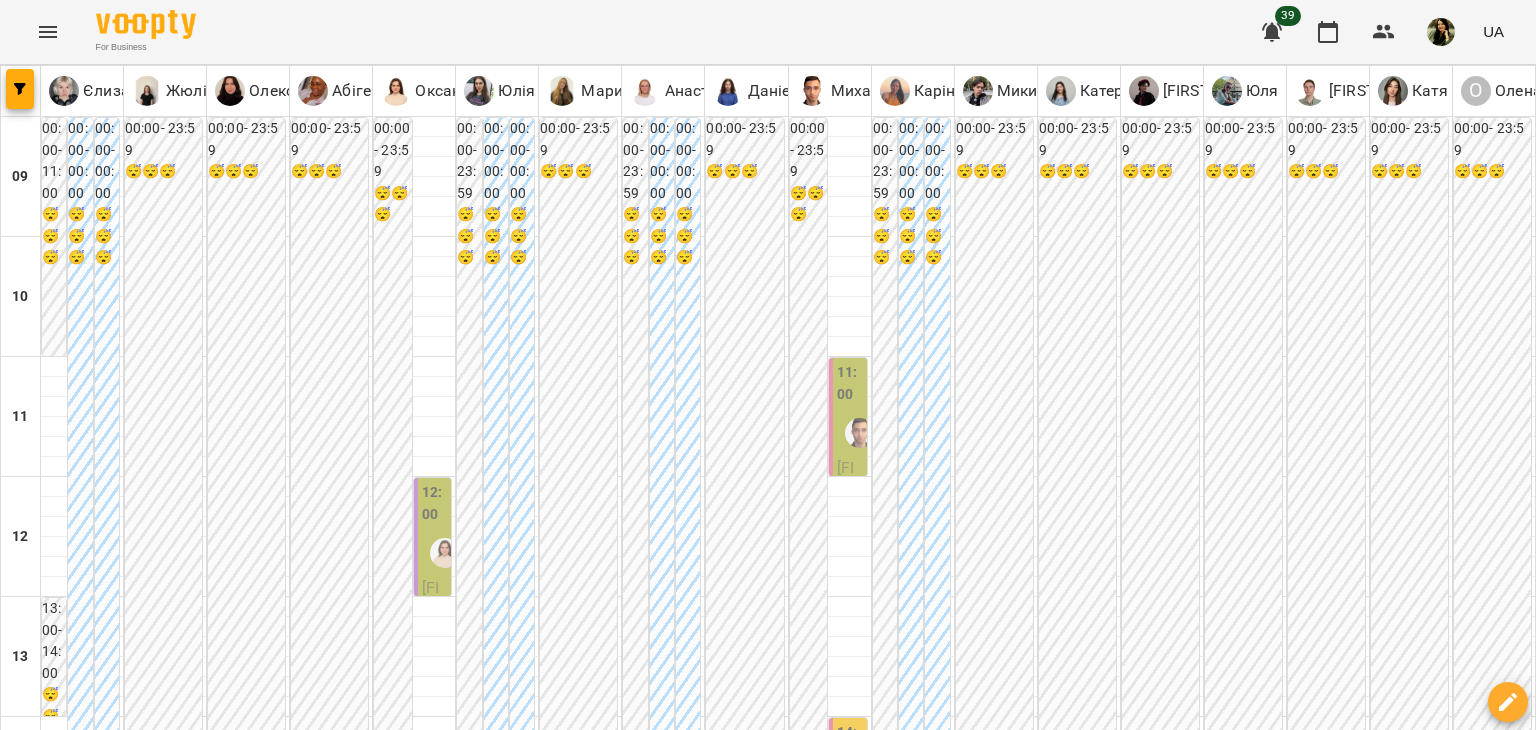 click on "пн 04 серп вт 05 серп ср 06 серп чт 07 серп пт 08 серп сб 09 серп нд 10 серп" at bounding box center (768, 1829) 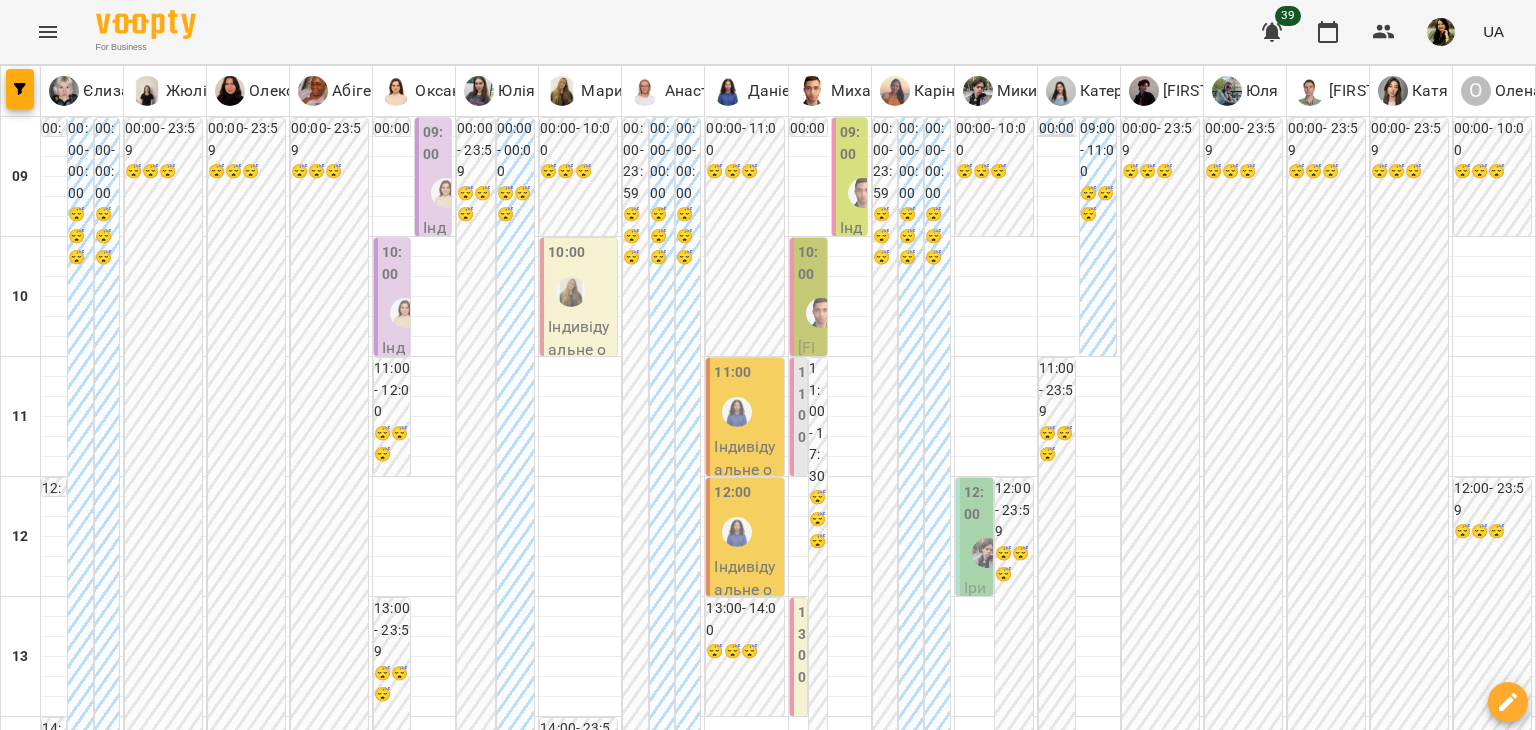 scroll, scrollTop: 88, scrollLeft: 0, axis: vertical 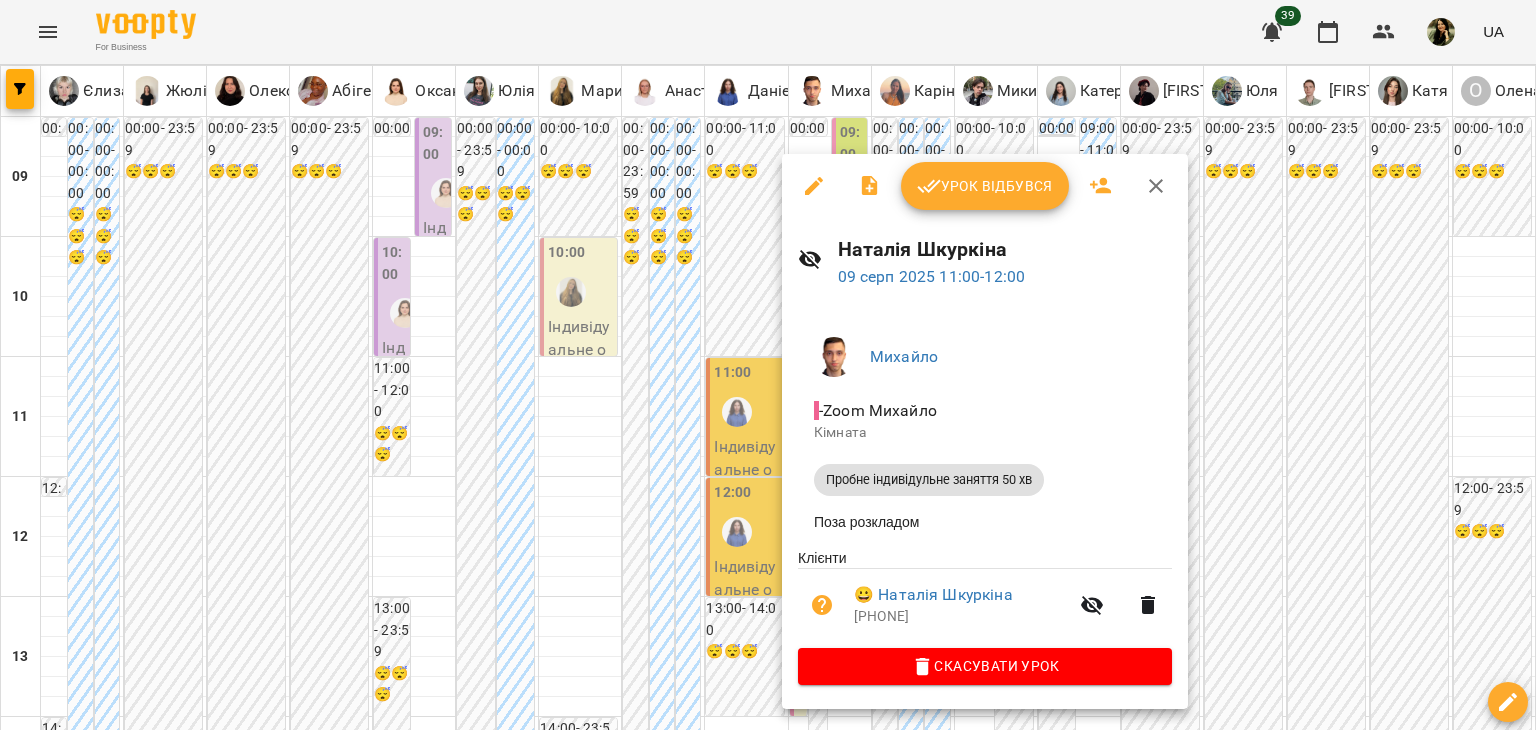 click at bounding box center (768, 365) 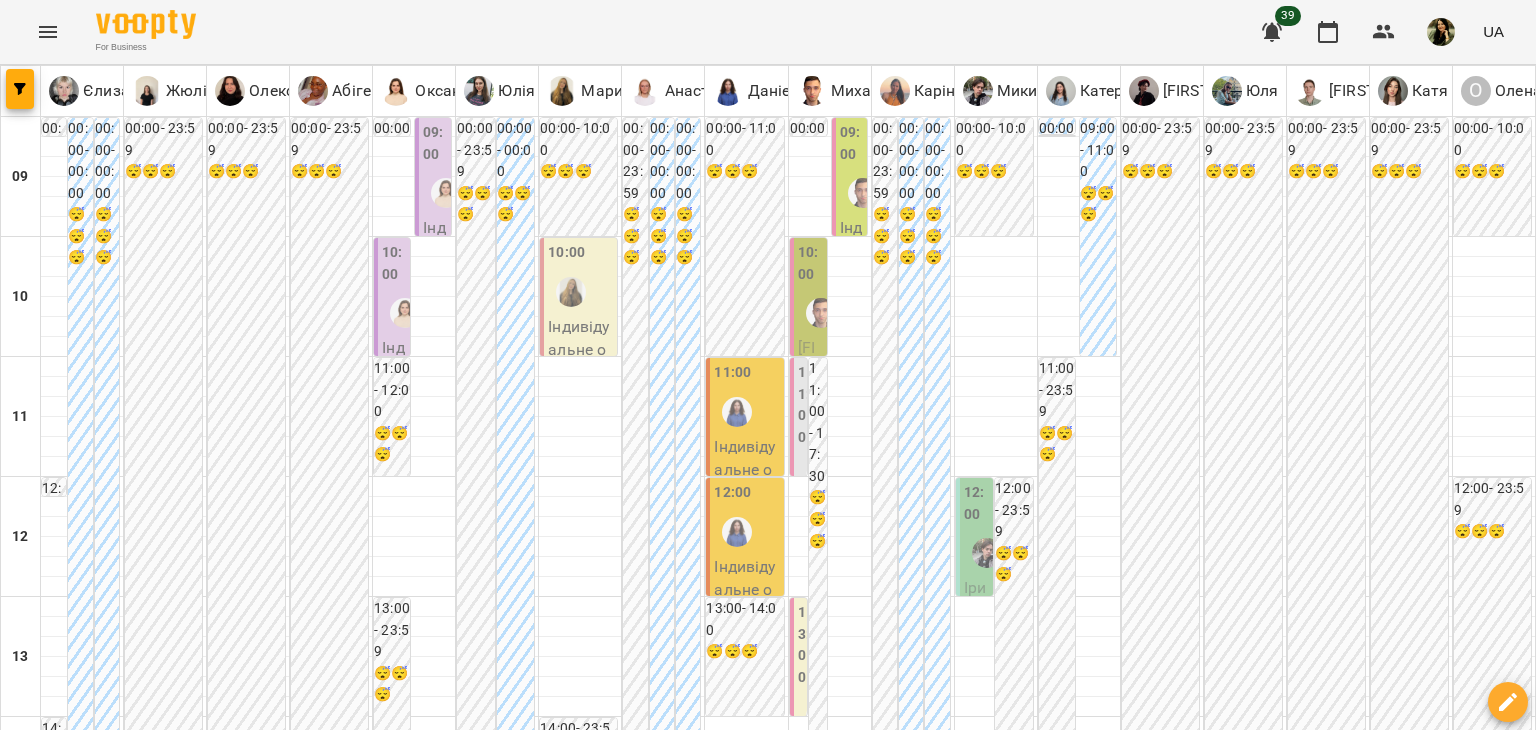 scroll, scrollTop: 127, scrollLeft: 0, axis: vertical 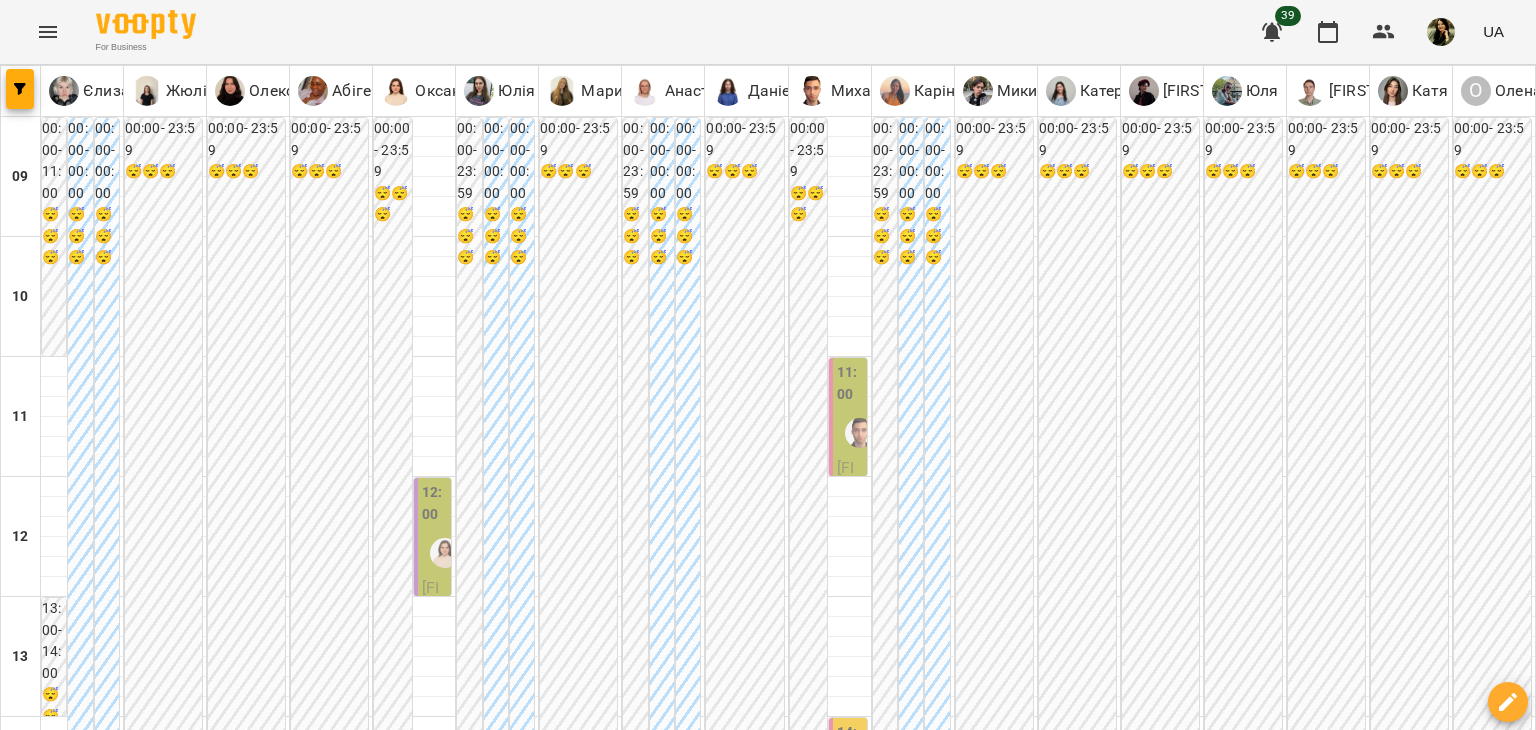 click at bounding box center (867, 1888) 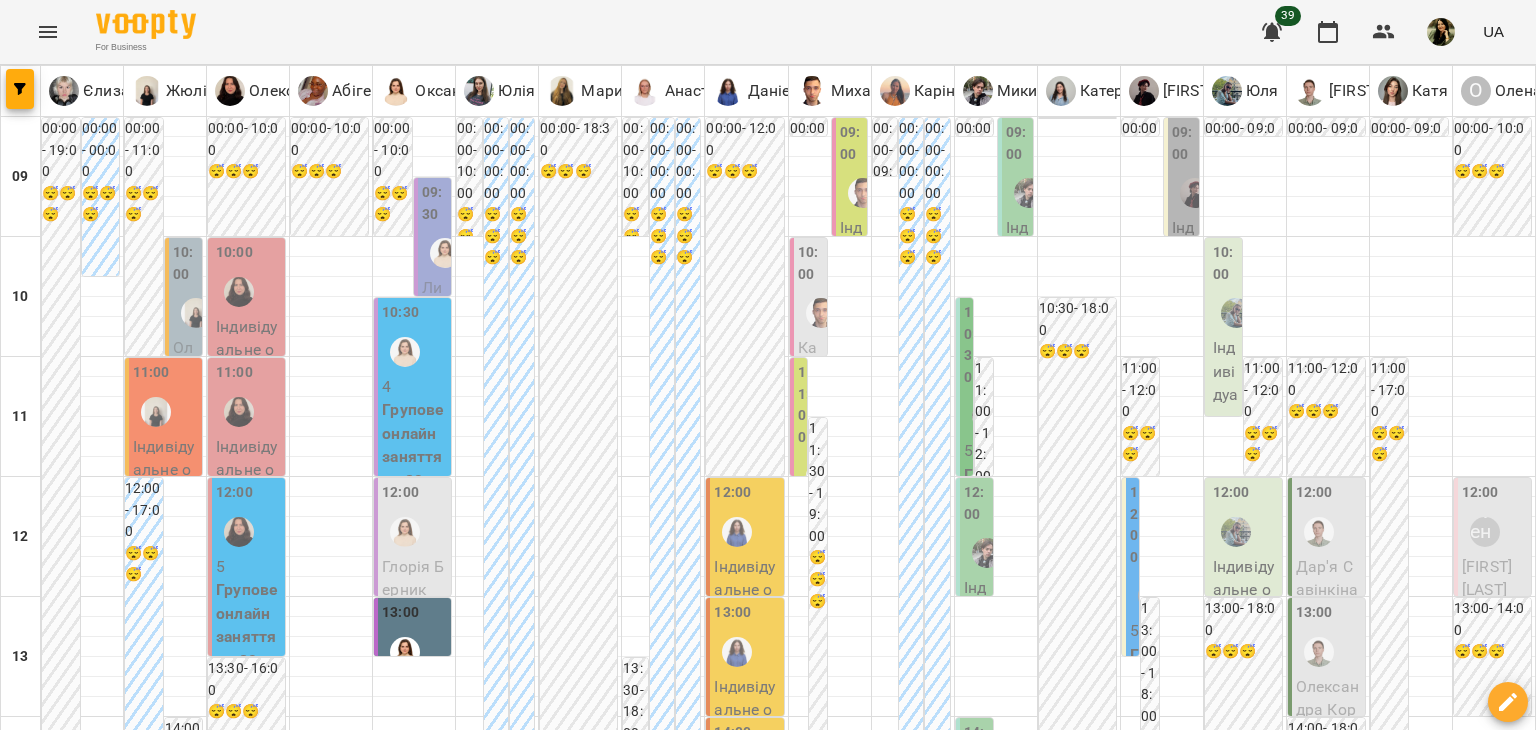 click on "ср" at bounding box center (642, 1823) 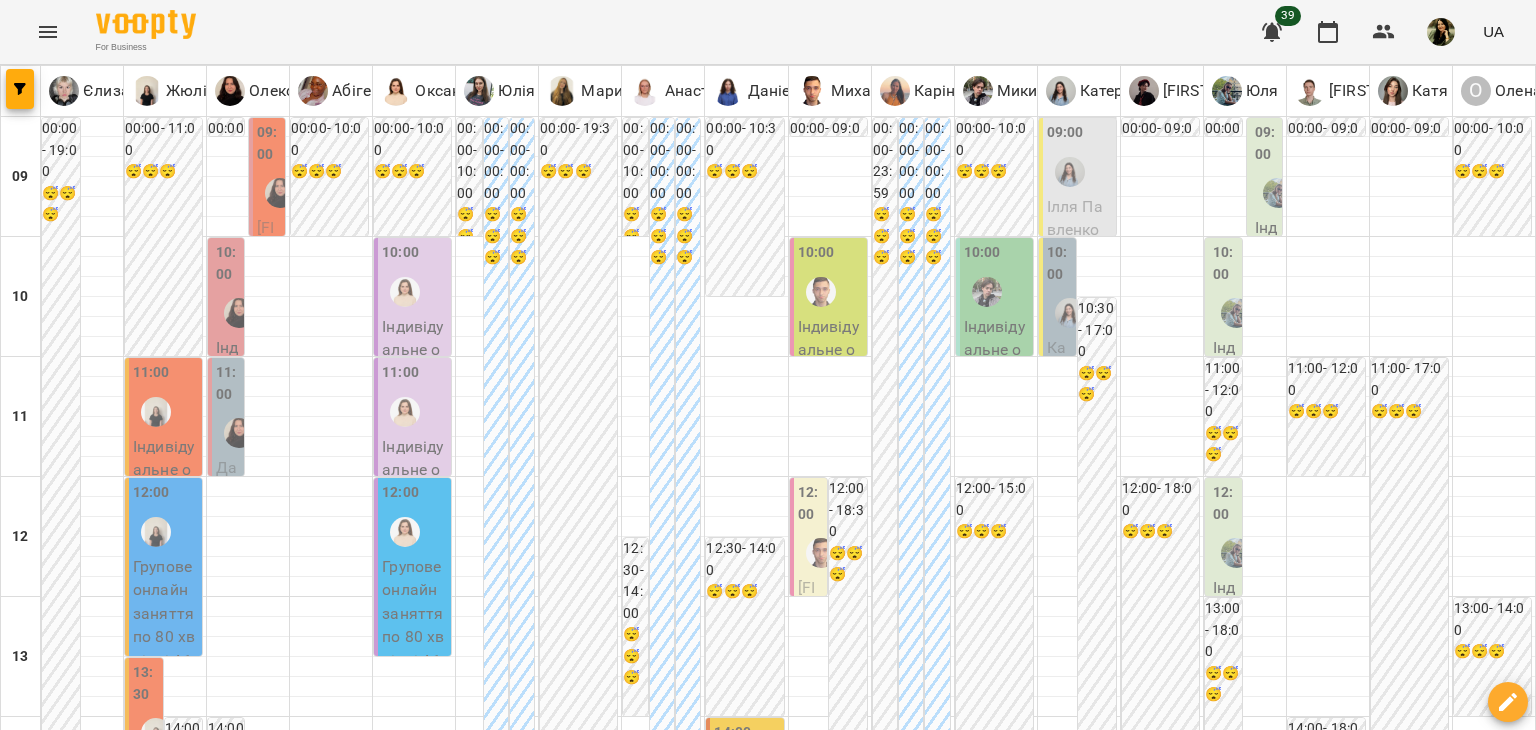 scroll, scrollTop: 793, scrollLeft: 0, axis: vertical 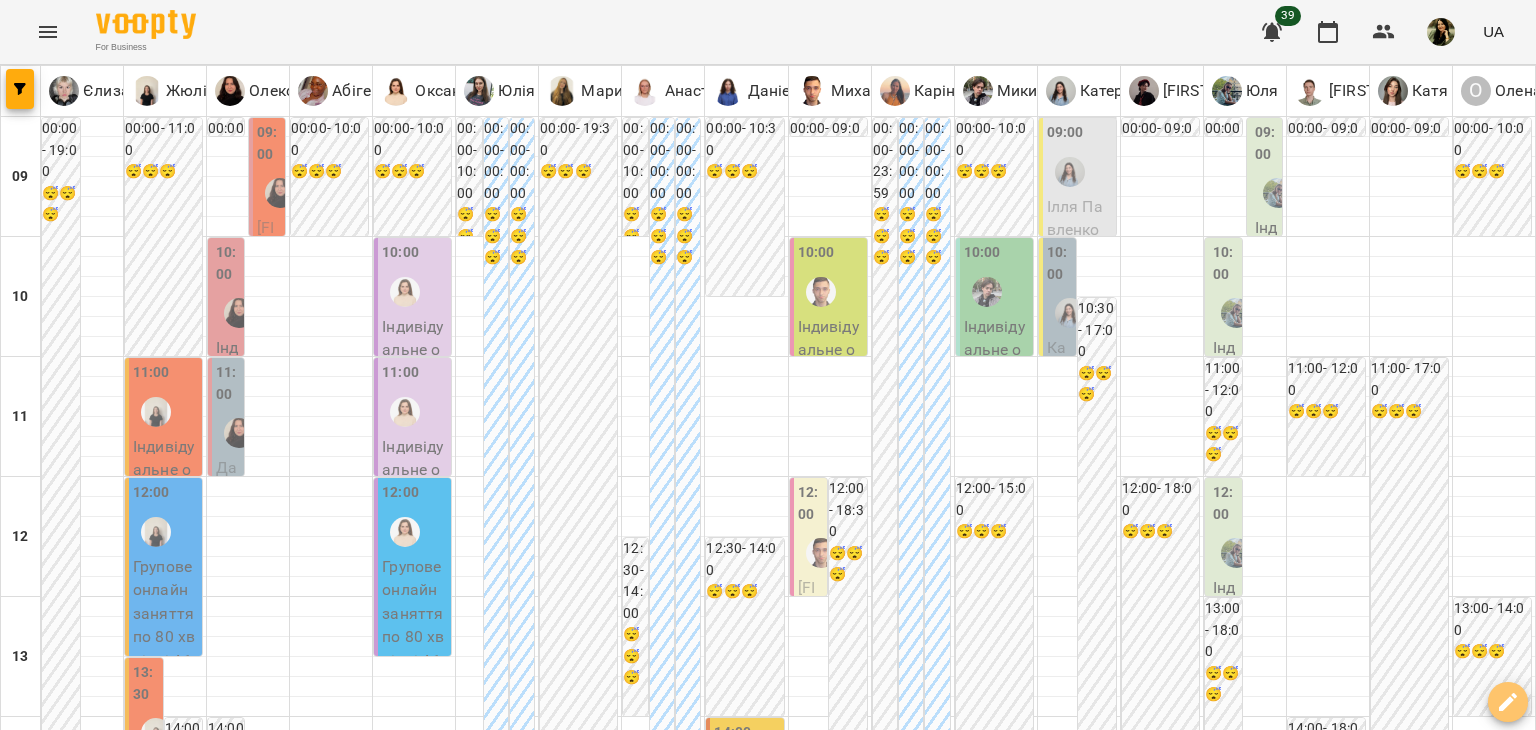 click 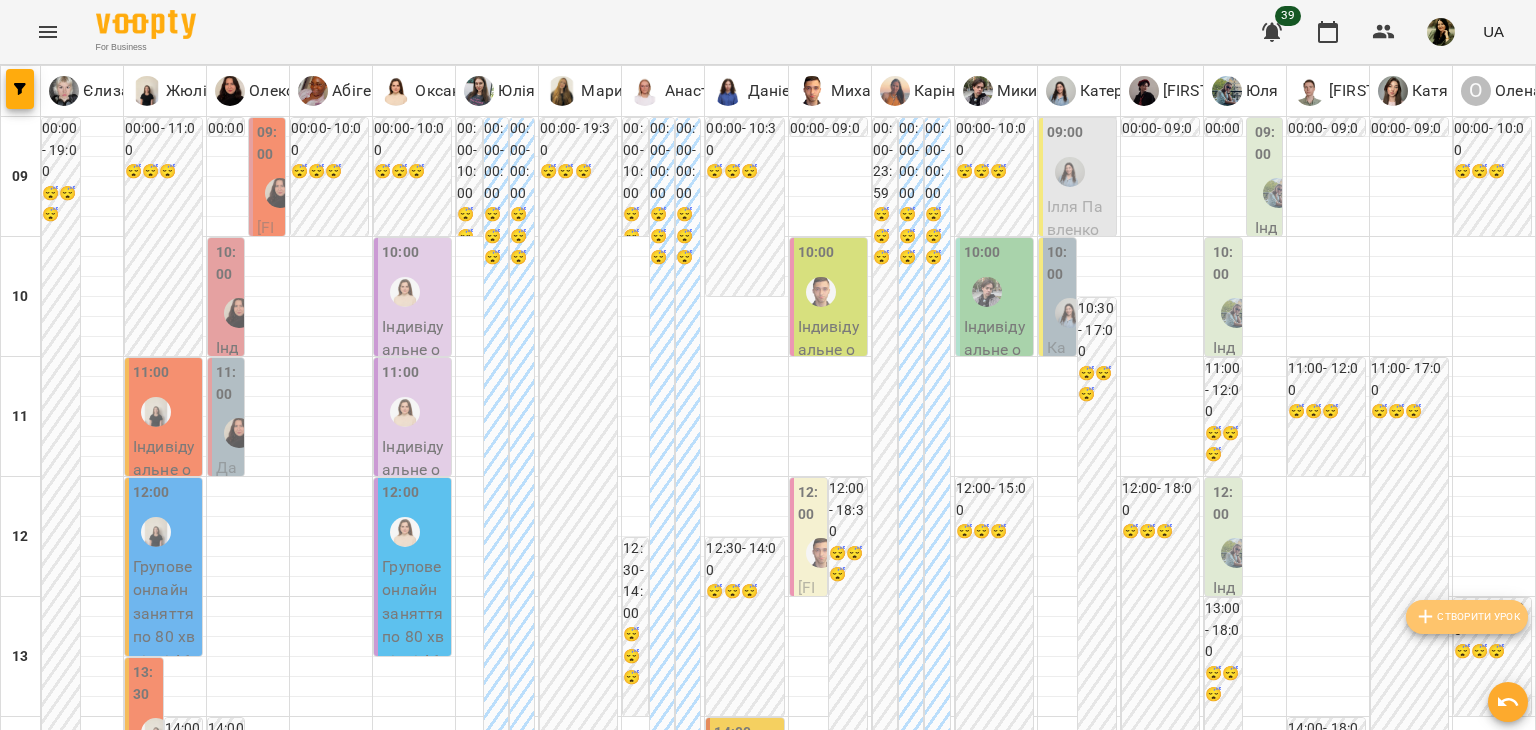 click on "Створити урок" at bounding box center (1467, 617) 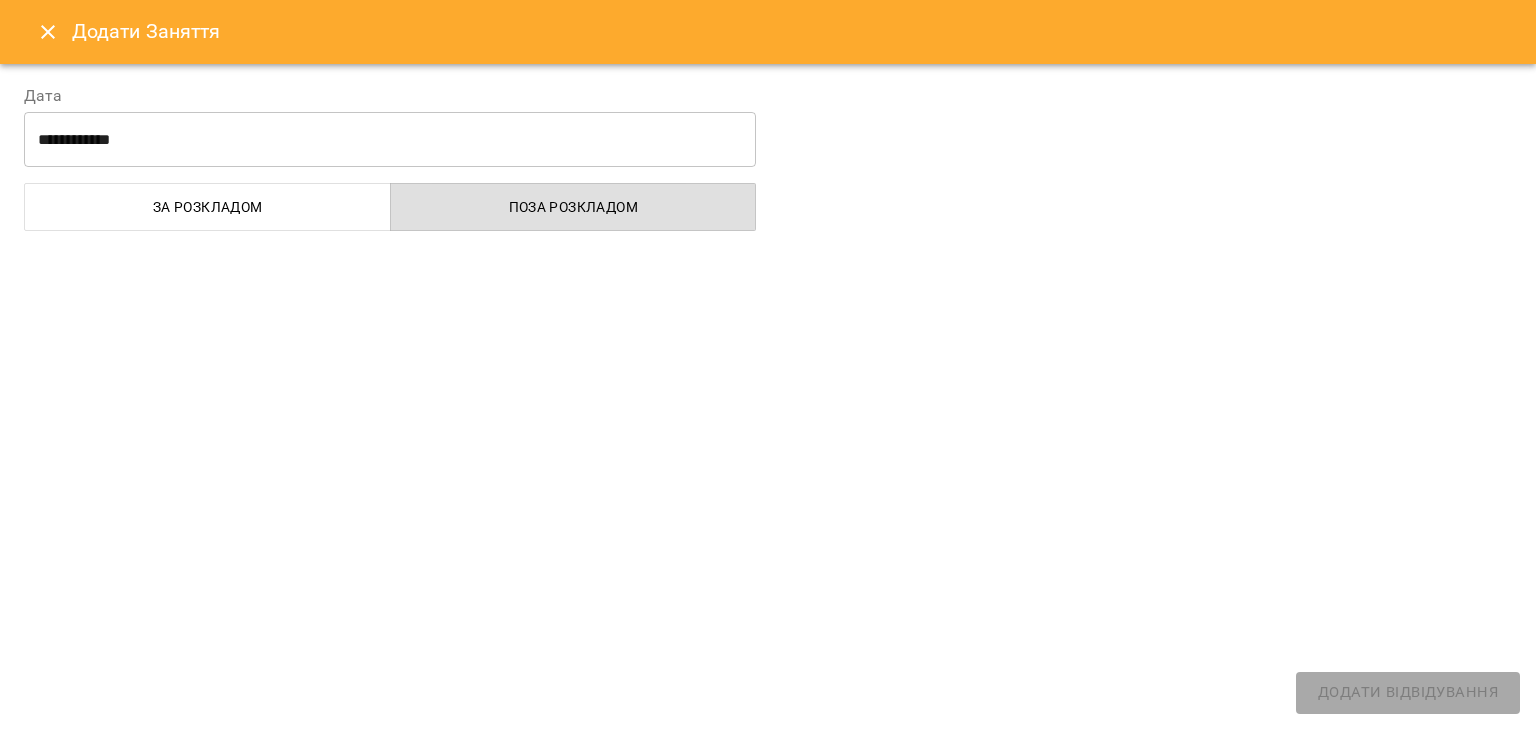 select 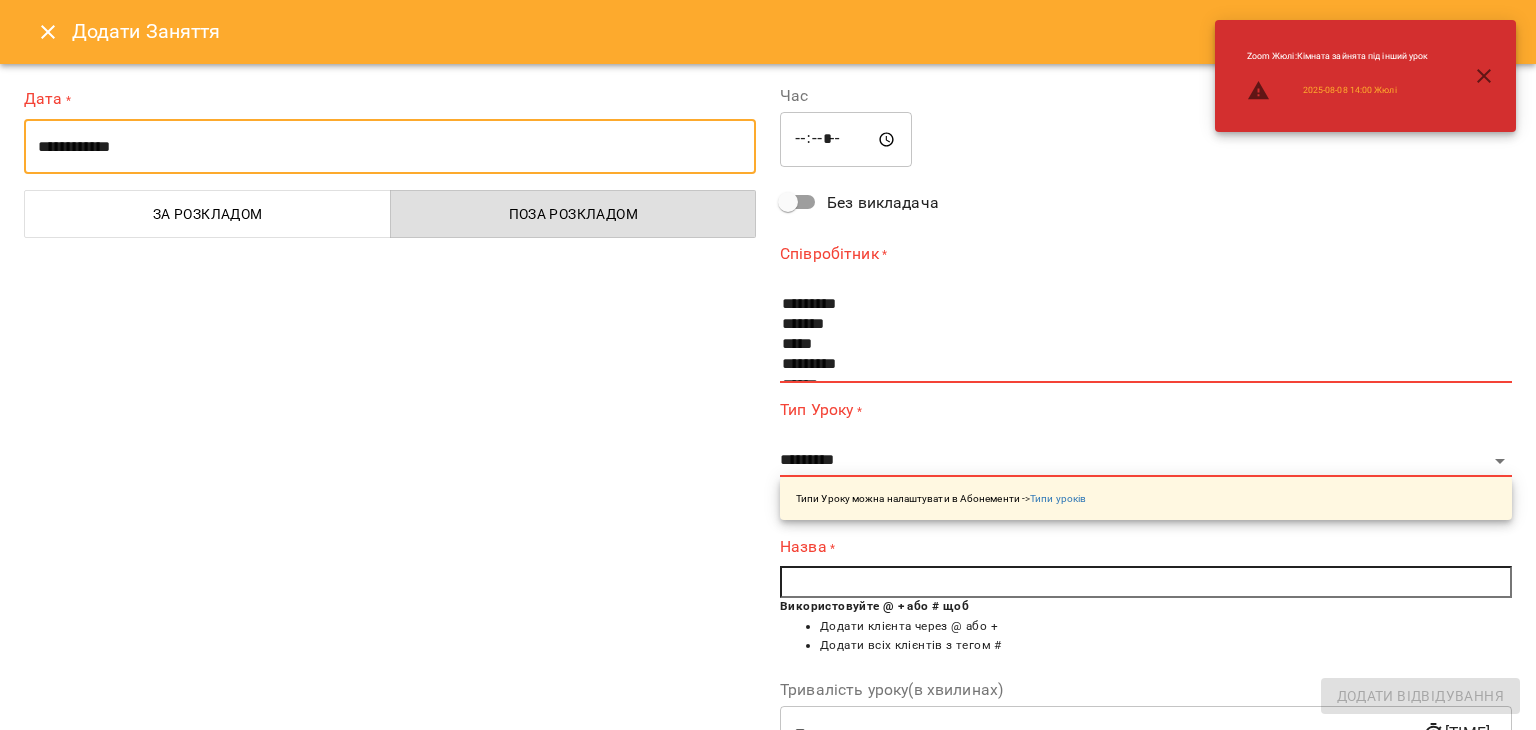 click on "**********" at bounding box center (390, 147) 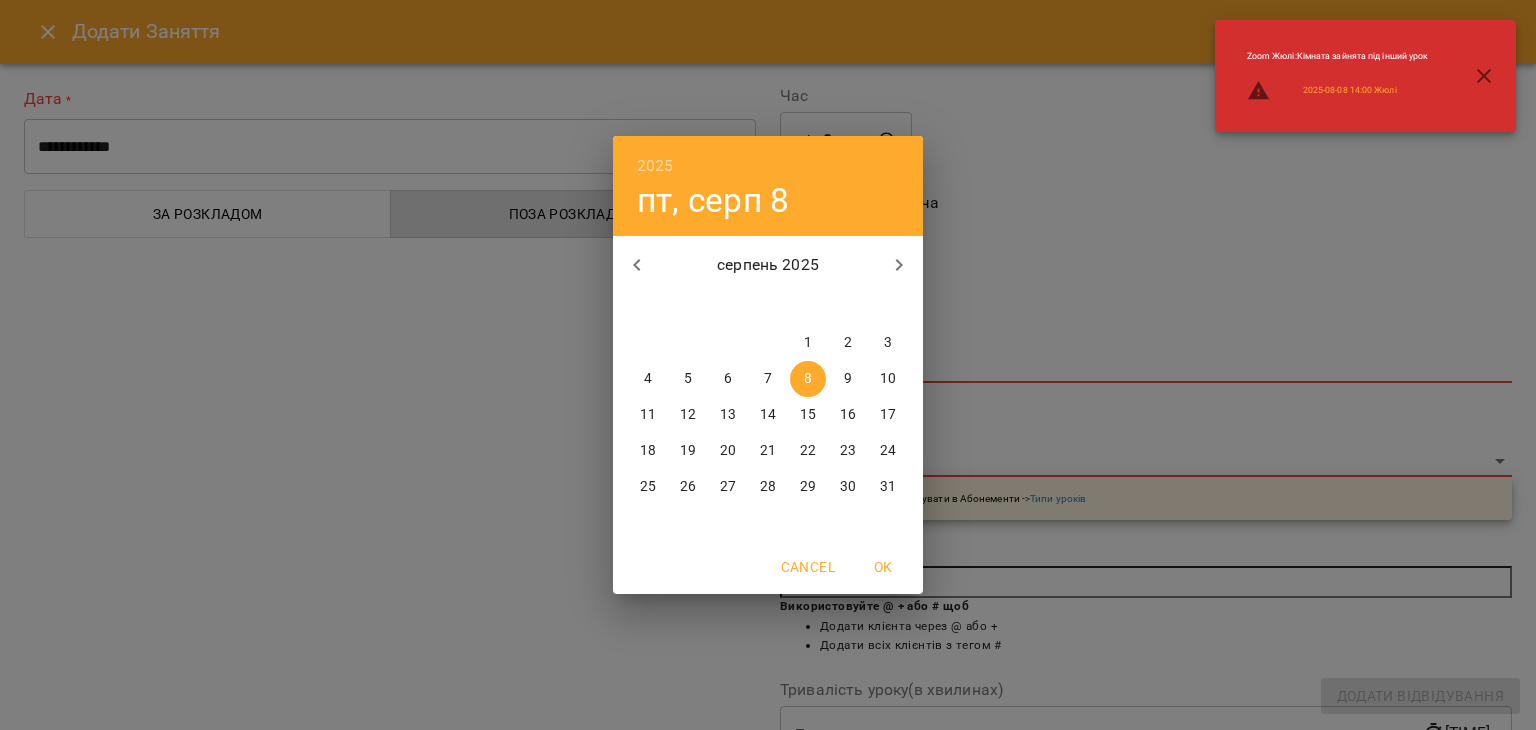 click on "13" at bounding box center [728, 415] 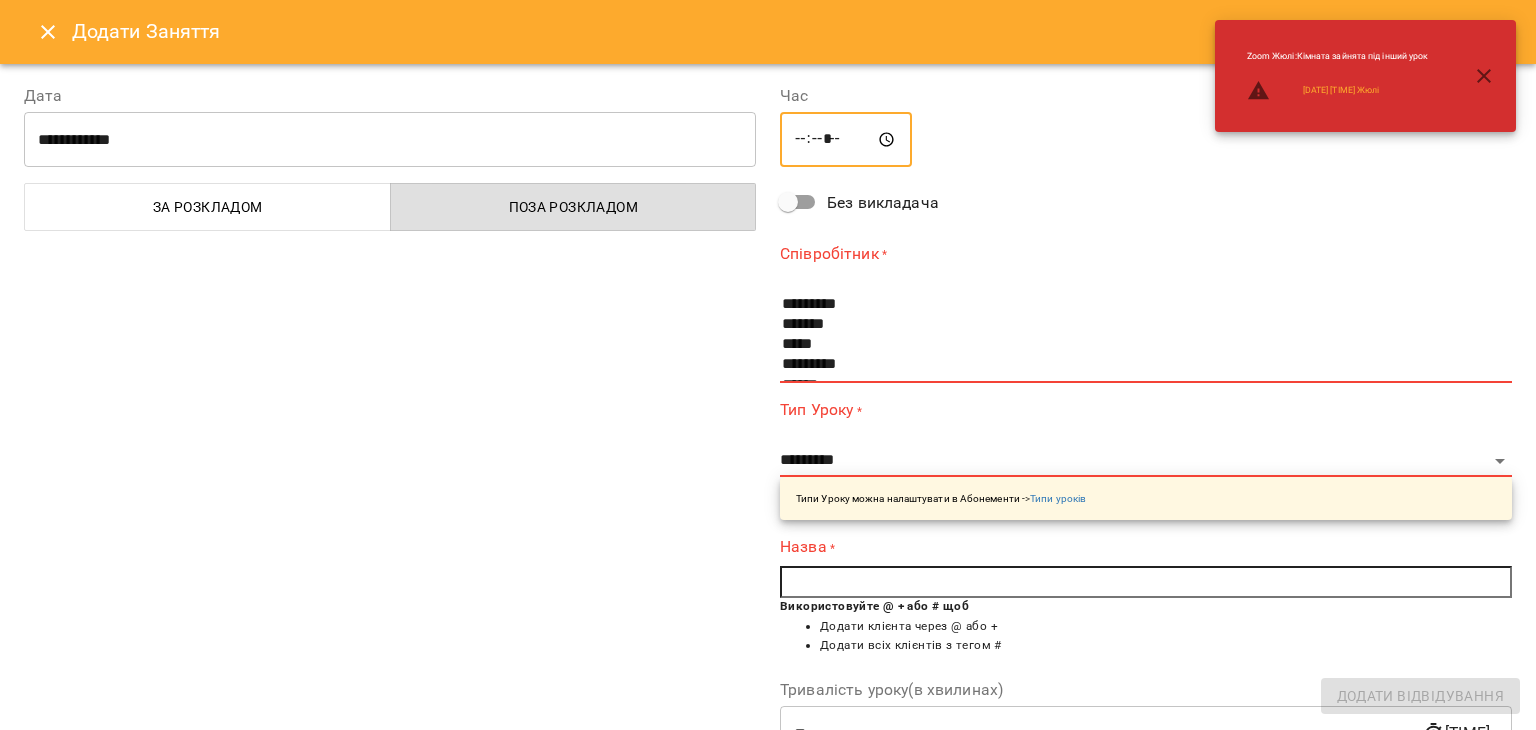 click on "*****" at bounding box center [846, 140] 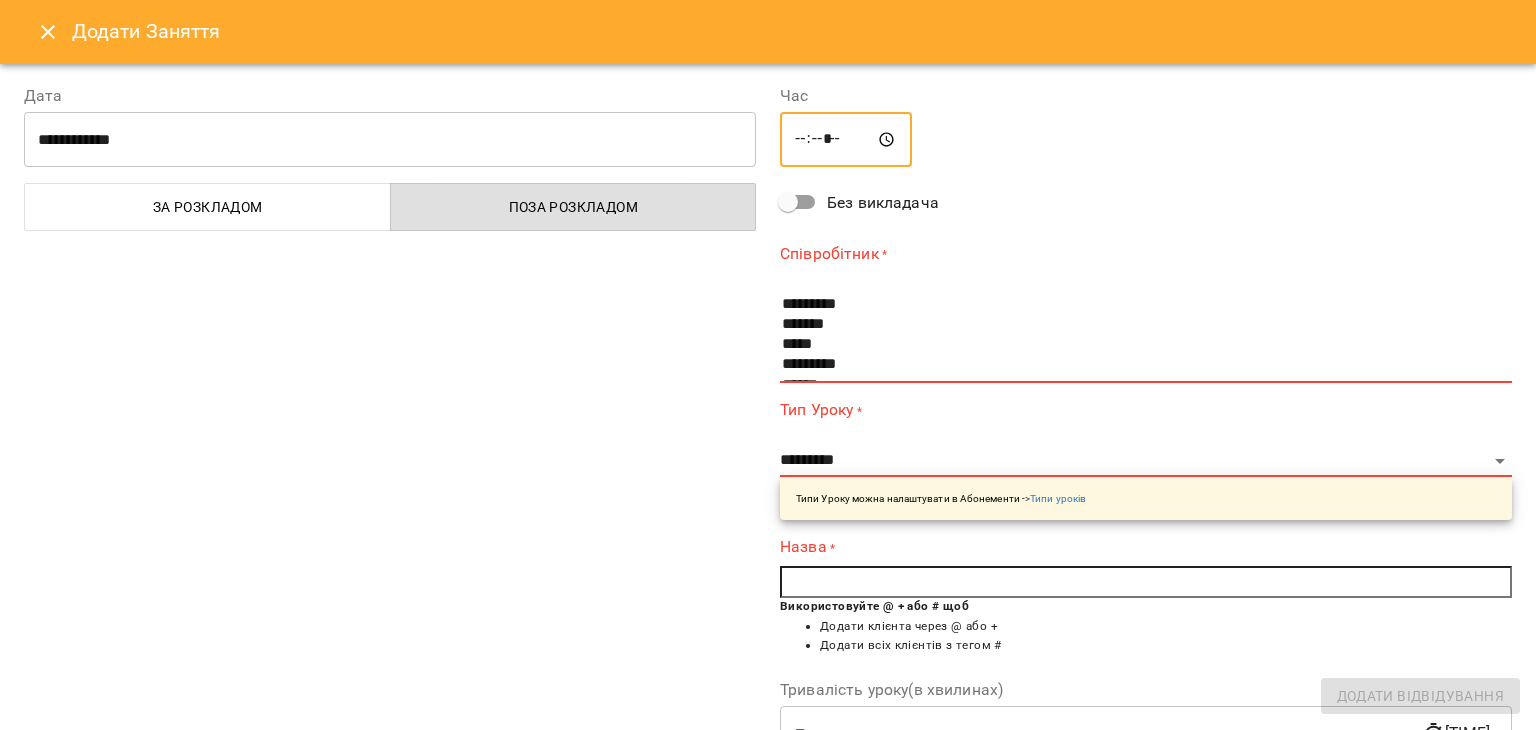 click on "*****" at bounding box center (846, 140) 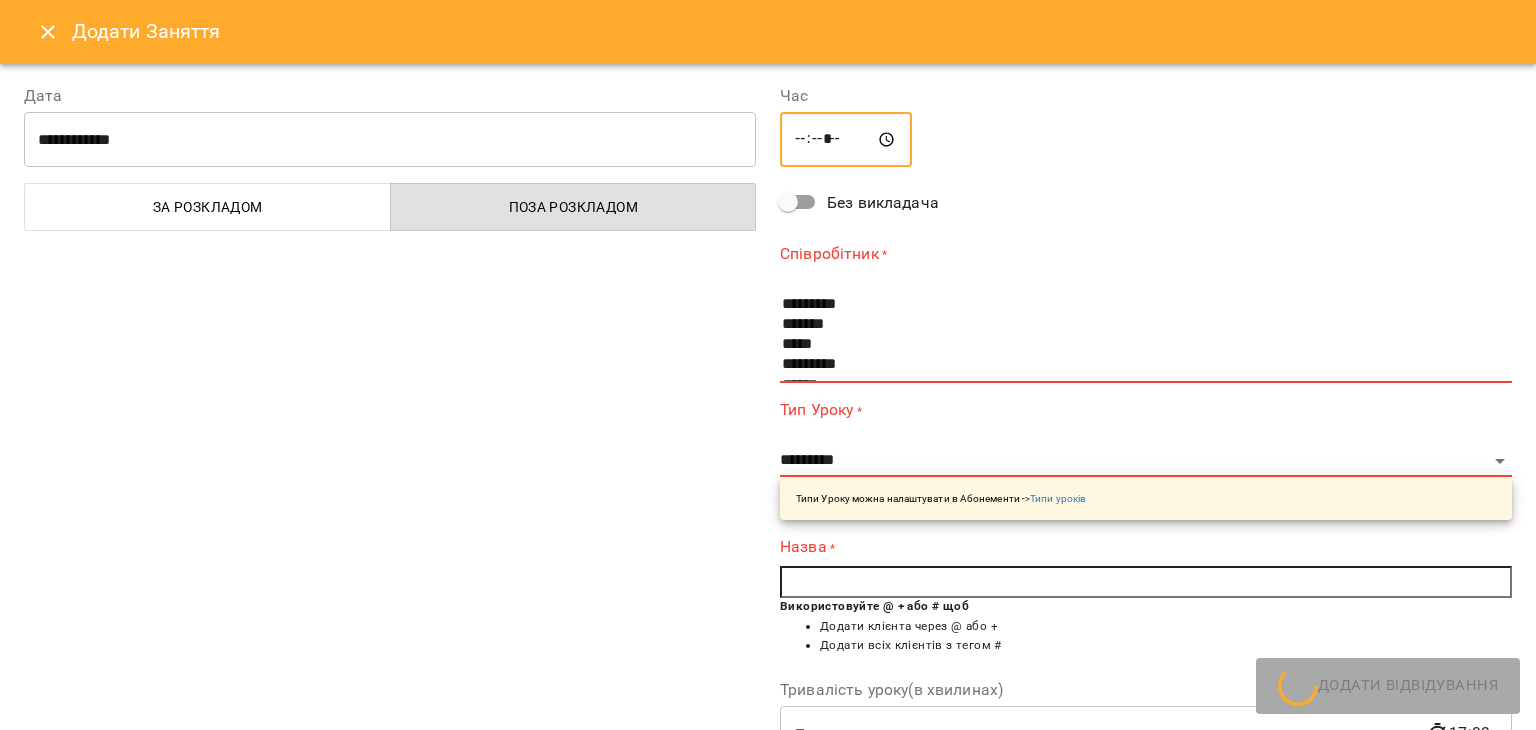 type on "*****" 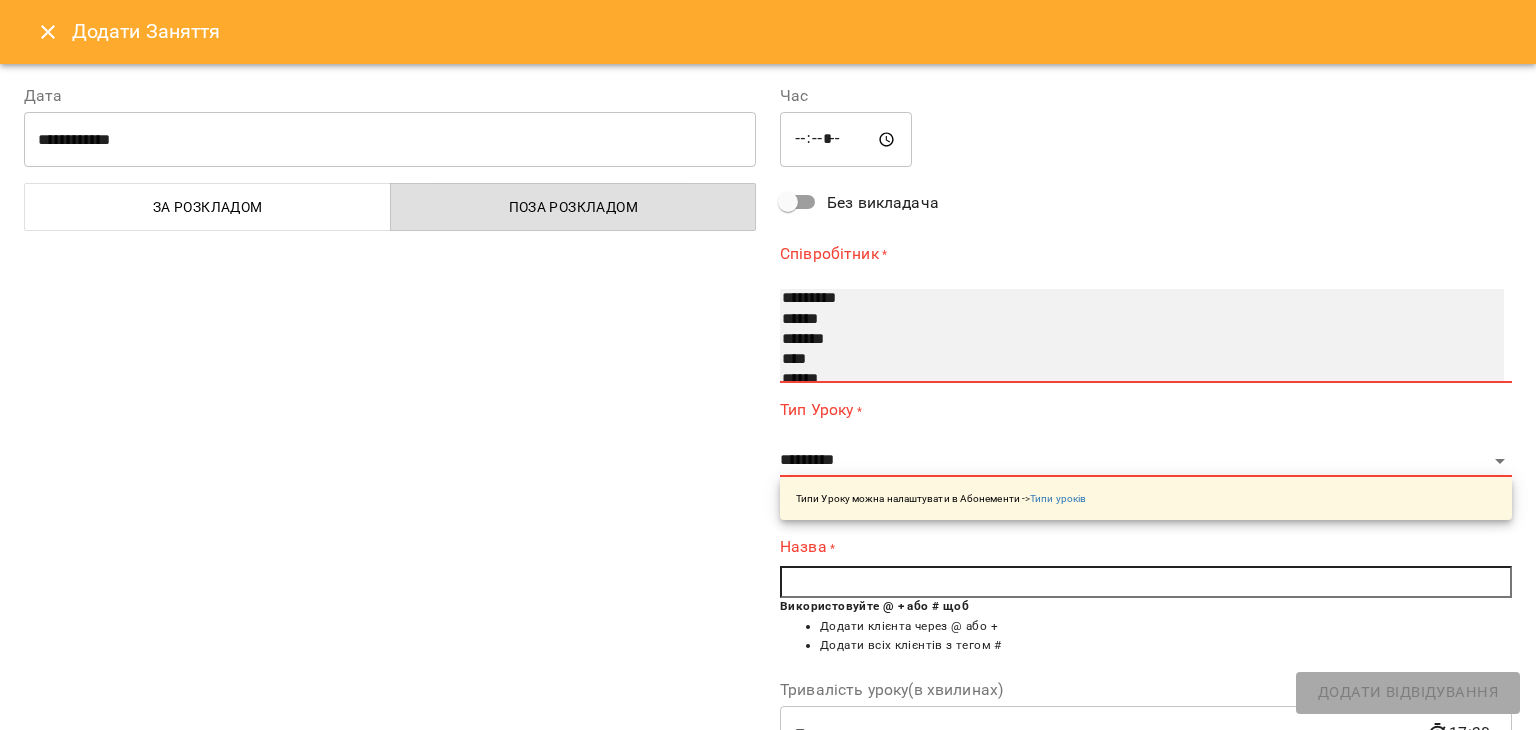 scroll, scrollTop: 83, scrollLeft: 0, axis: vertical 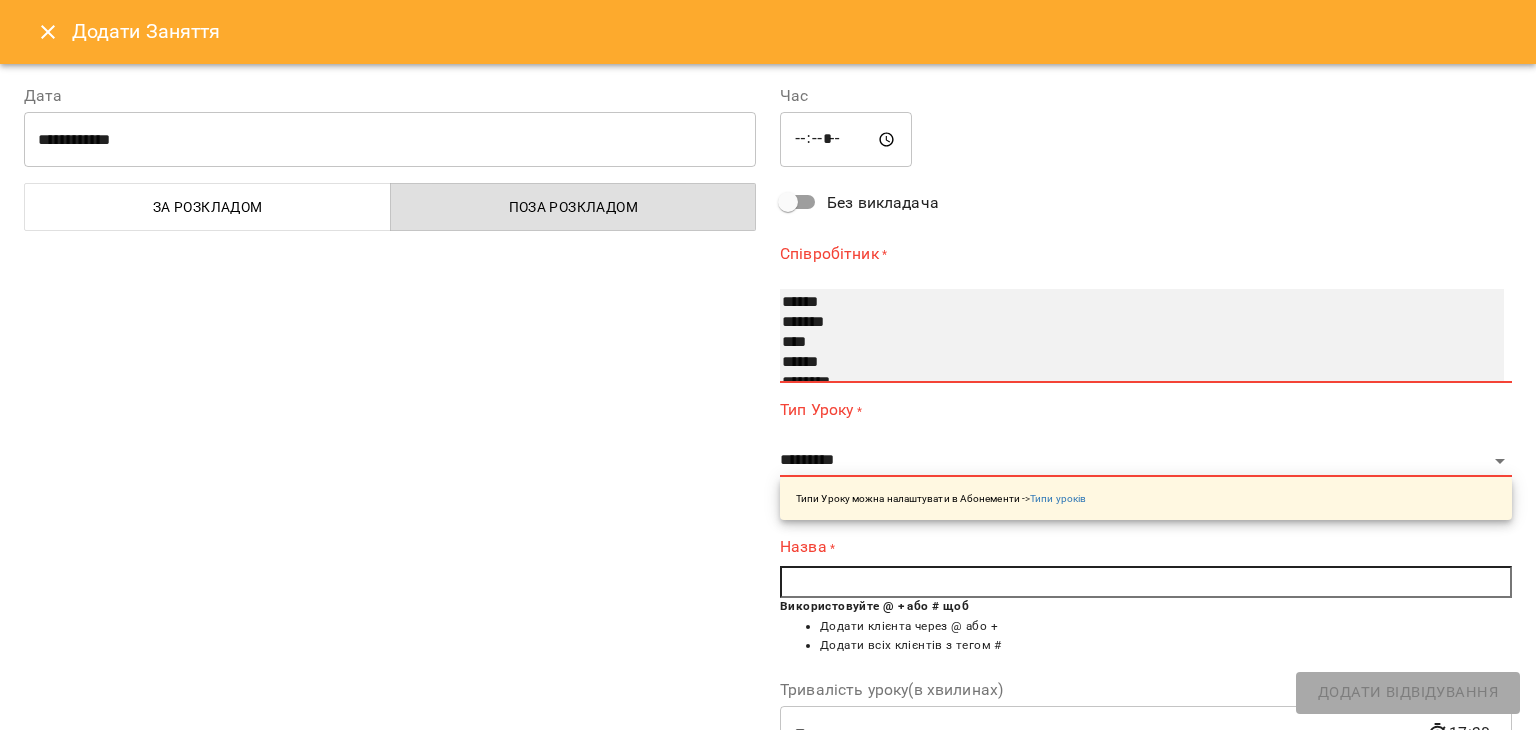 select on "**********" 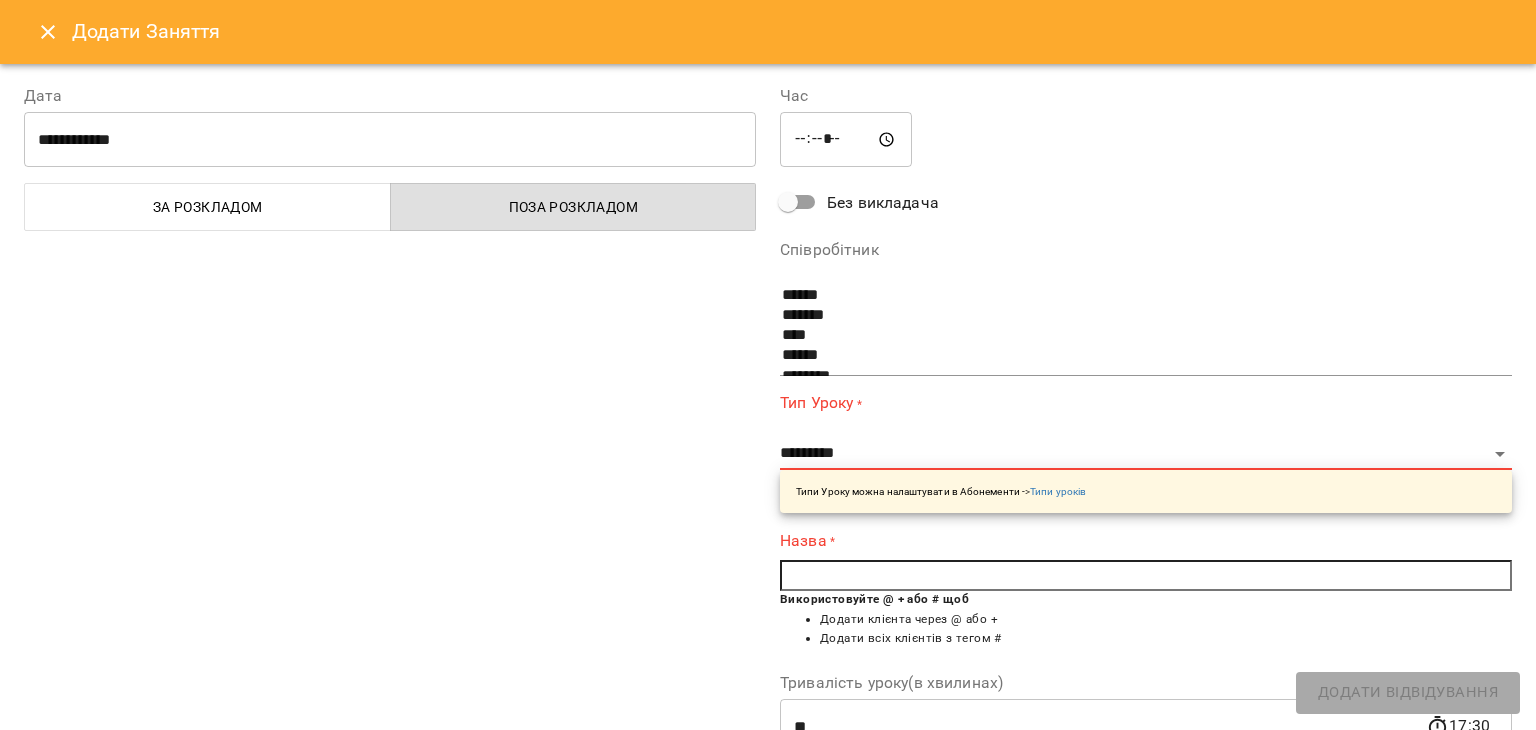 scroll, scrollTop: 128, scrollLeft: 0, axis: vertical 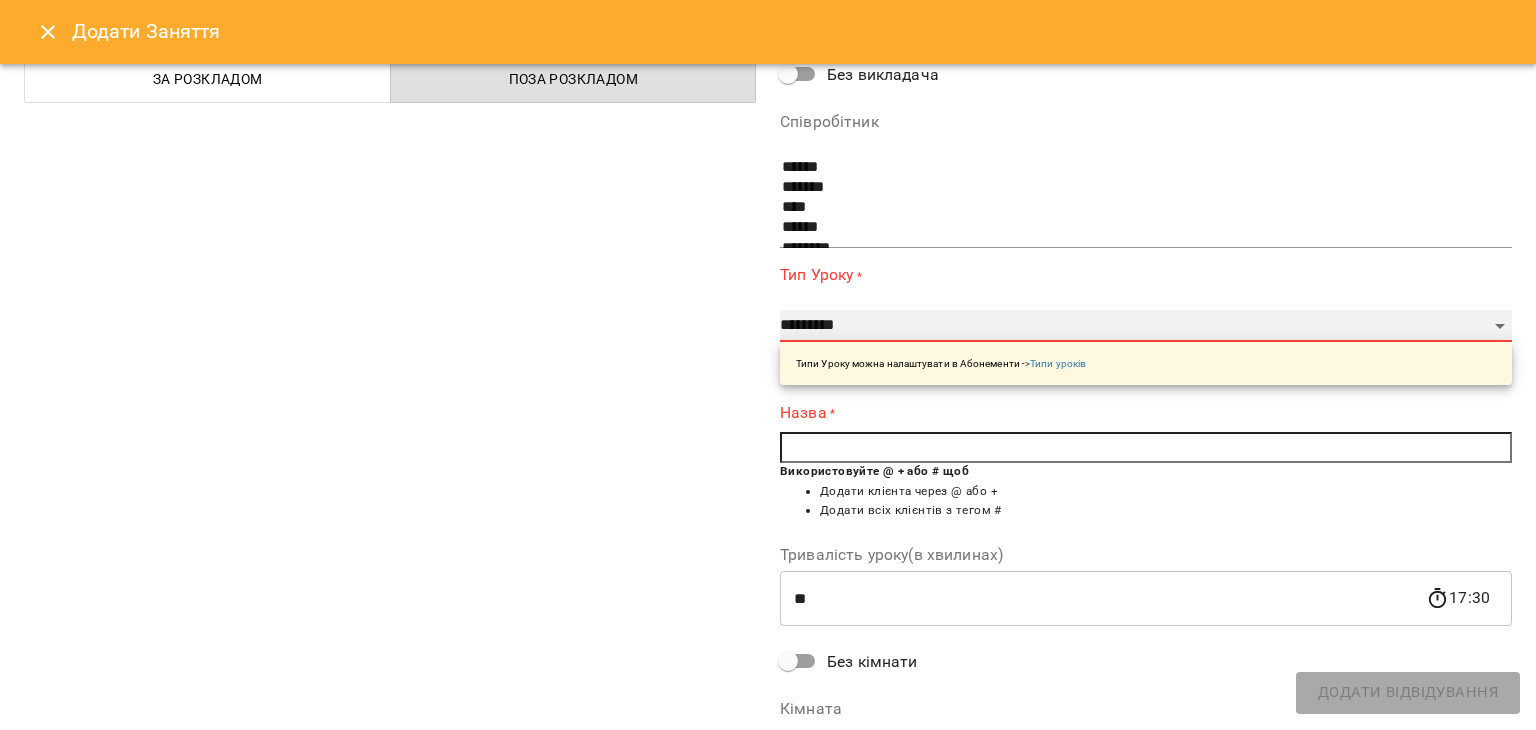 click on "**********" at bounding box center [1146, 326] 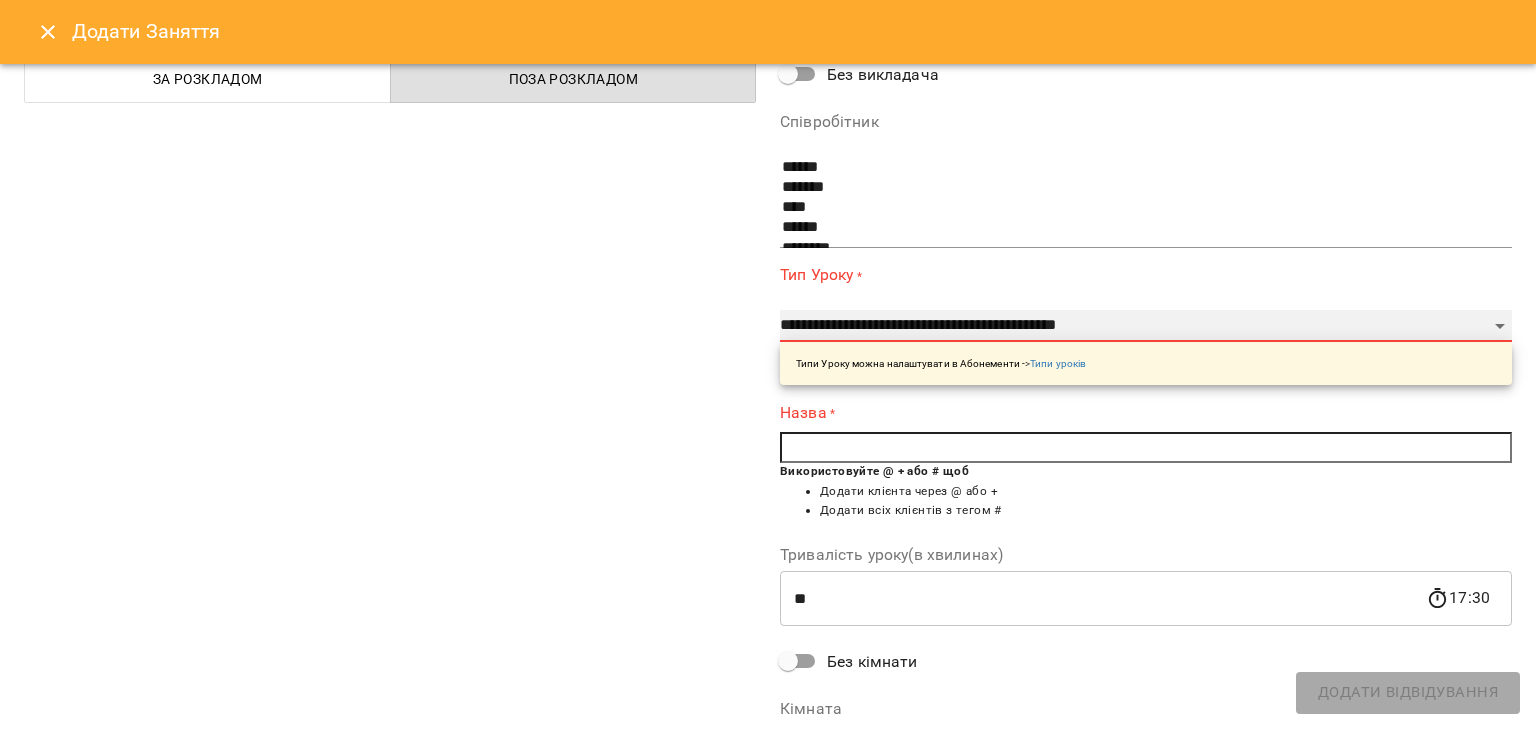 click on "**********" at bounding box center [1146, 326] 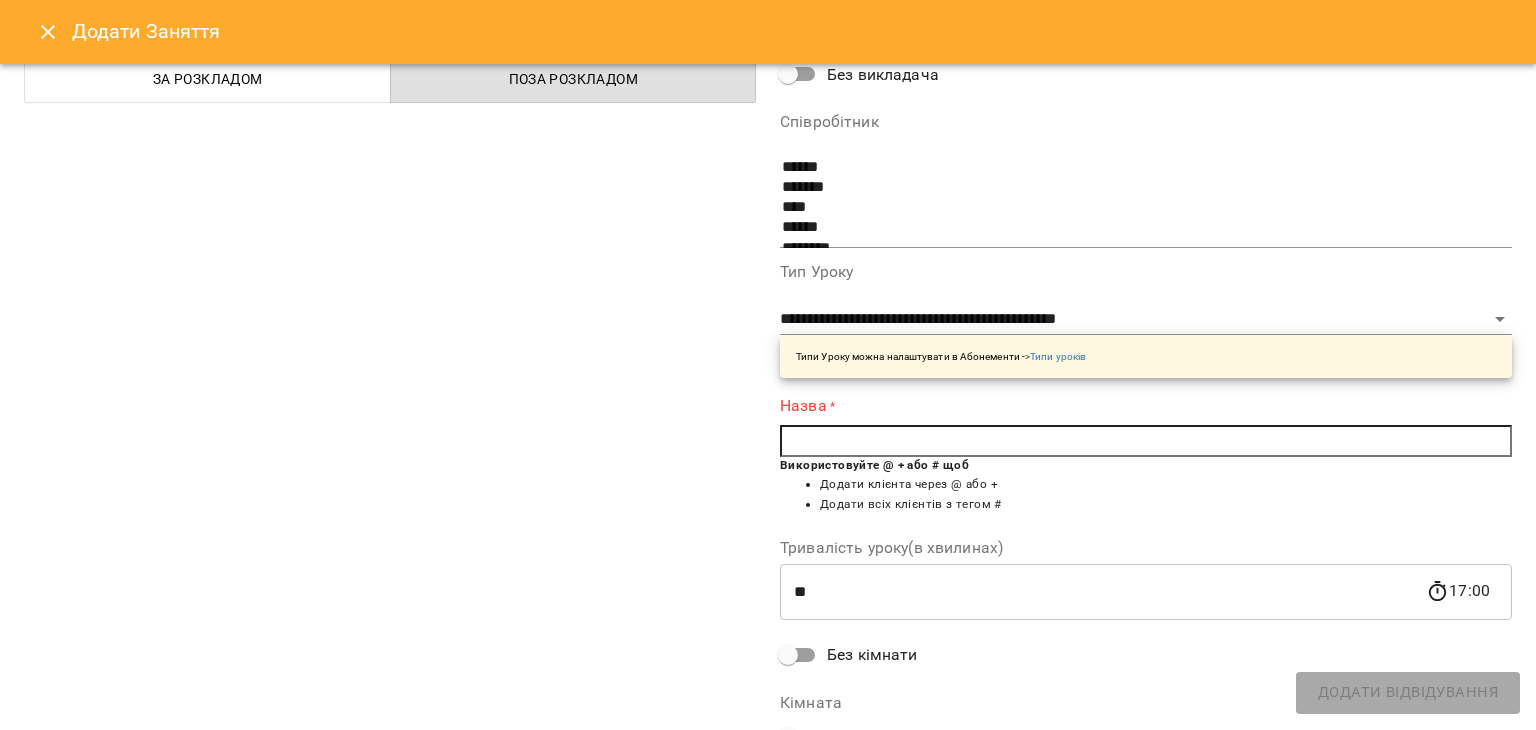 click at bounding box center [1146, 441] 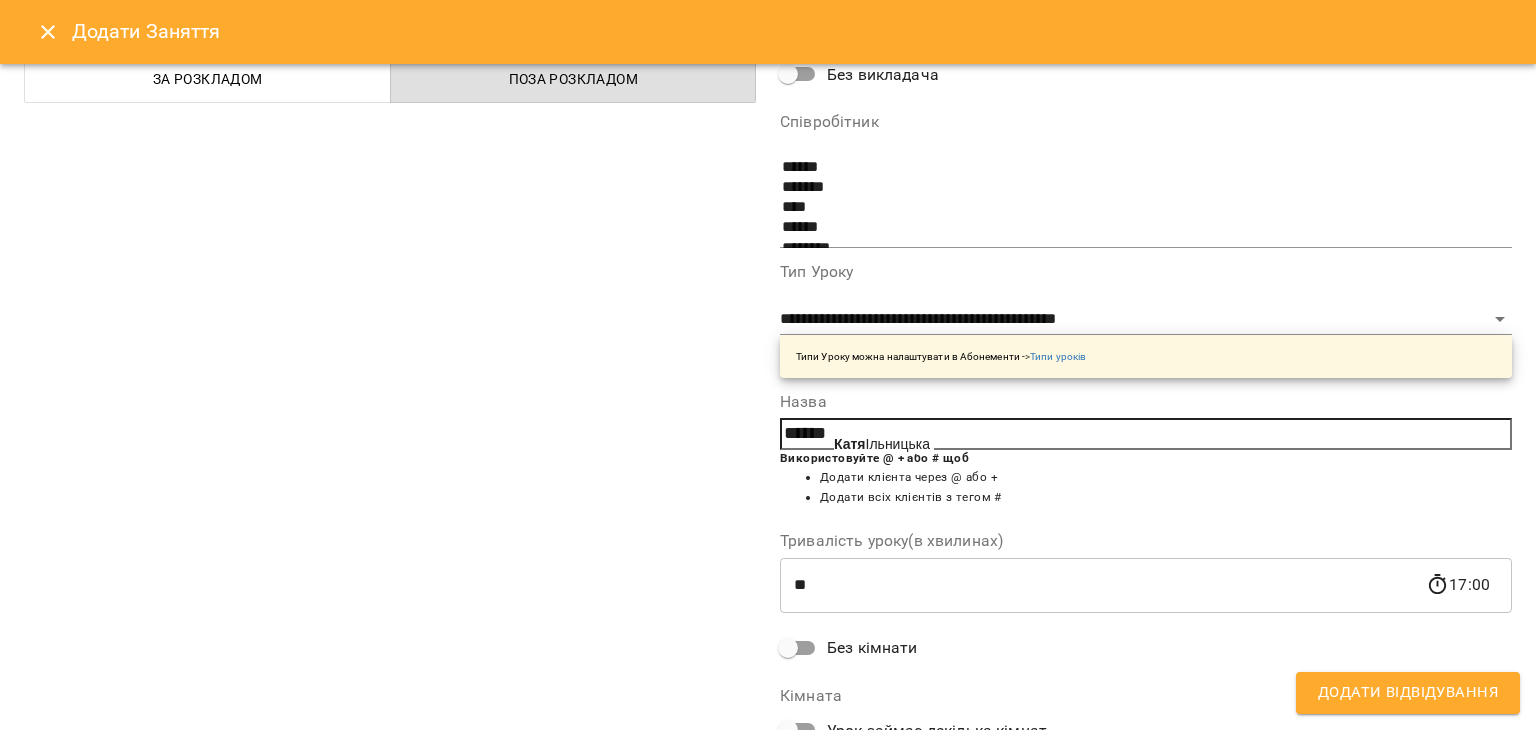 click on "[FIRST] [LAST]" at bounding box center (882, 444) 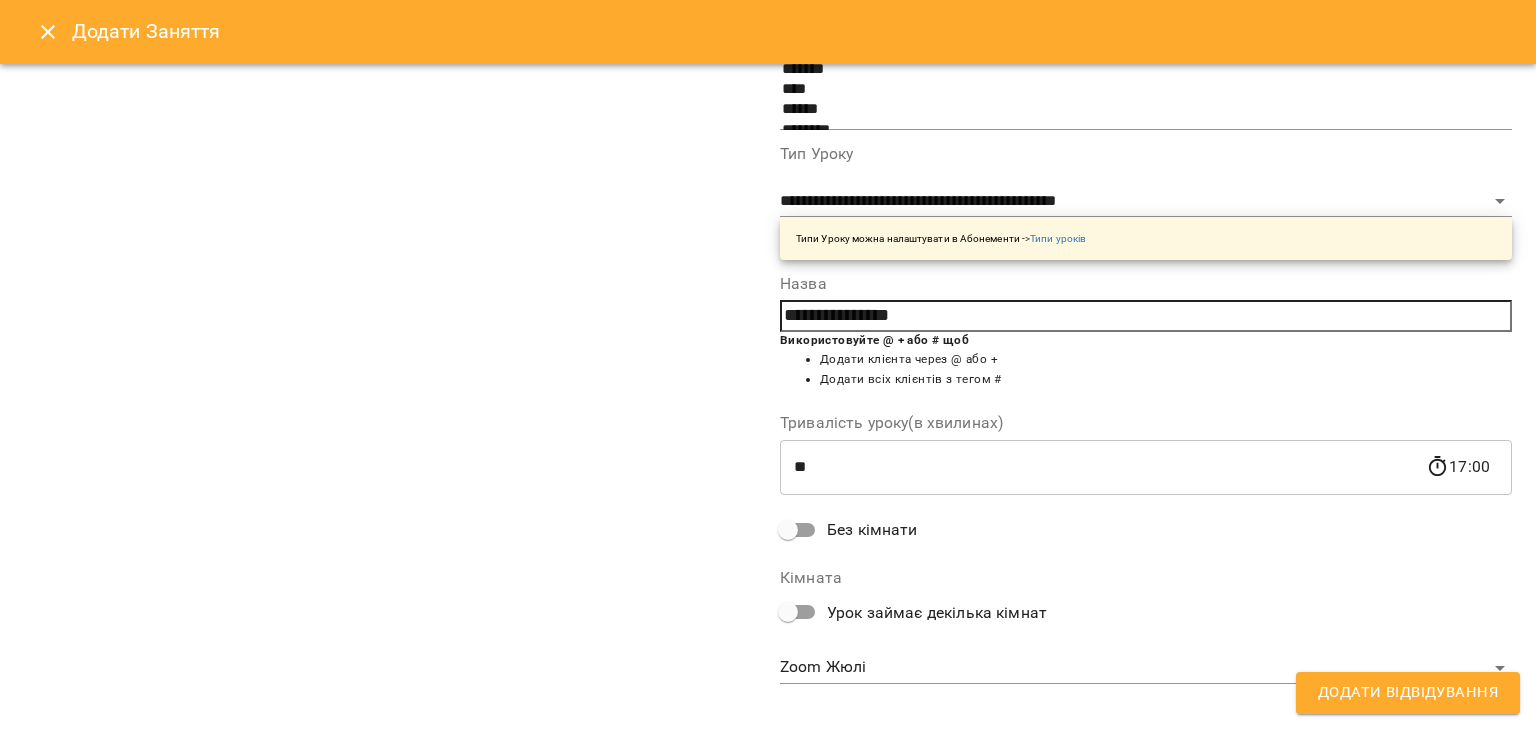scroll, scrollTop: 268, scrollLeft: 0, axis: vertical 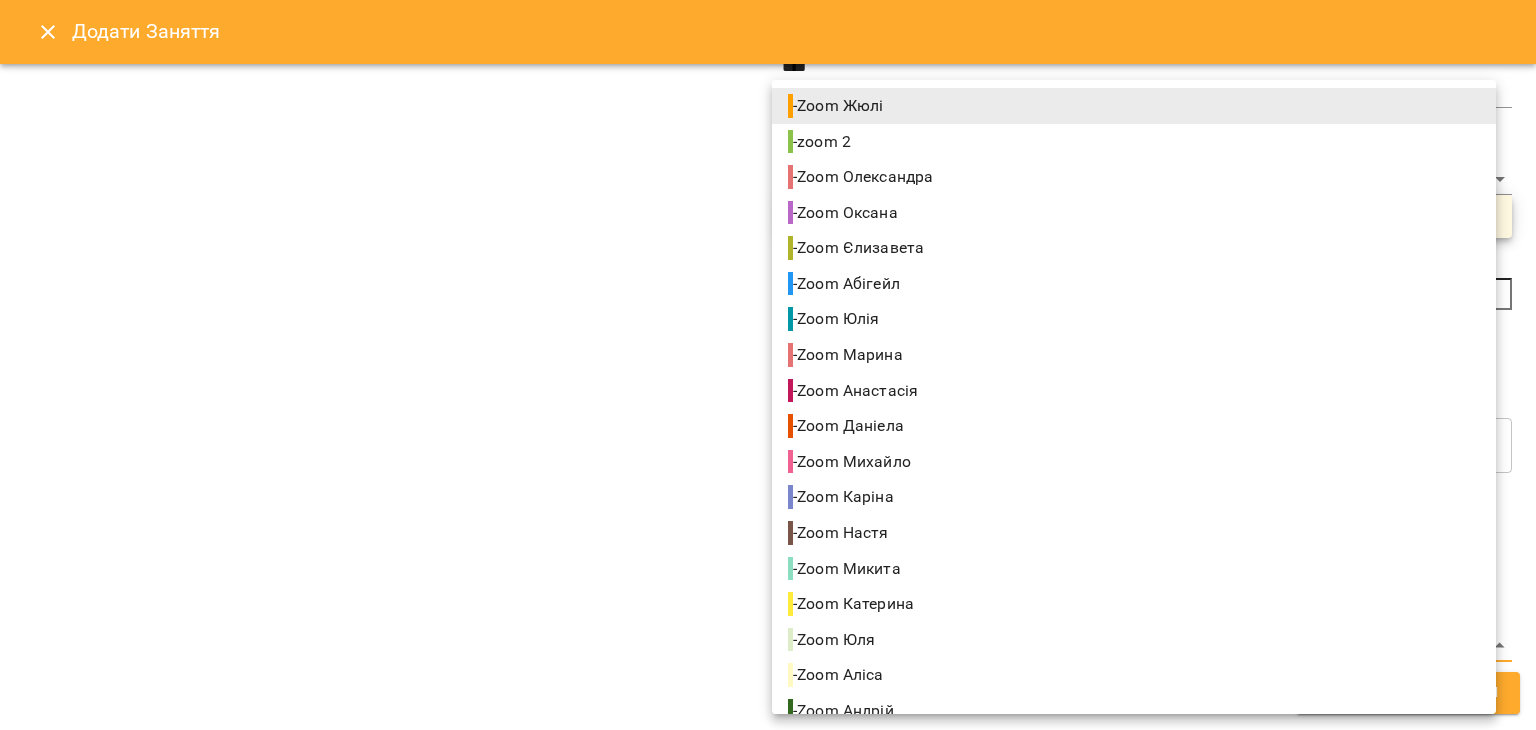 click on "For Business 39 UA Створити урок  [FIRST]  [FIRST]  [FIRST]  [FIRST]  [FIRST]  [FIRST]  [FIRST]  [FIRST]  [FIRST]  [FIRST]  [FIRST]  [FIRST]  [FIRST]  [FIRST]   [FIRST]  [FIRST]   [FIRST]  [FIRST] 09 10 11 12 13 14 15 16 17 18 19 20 21 22 00:00 -   19:00 😴😴😴 18:30 Індивідуальне онлайн заняття 80 хв рівні А1-В1 - [FIRST] [LAST] 20:00 Індивідуальне онлайн заняття  50 хв рівні А1-В1 - [FIRST] [LAST] 21:00 Індивідуальне онлайн заняття  50 хв рівні А1-В1 - [FIRST] [LAST] 22:00 -   23:59 😴😴😴 00:00 -   11:00 😴😴😴 11:00 Індивідуальне онлайн заняття  50 хв рівні А1-В1 - [FIRST] [LAST] 12:00 - 13:30 14:00" at bounding box center (768, 965) 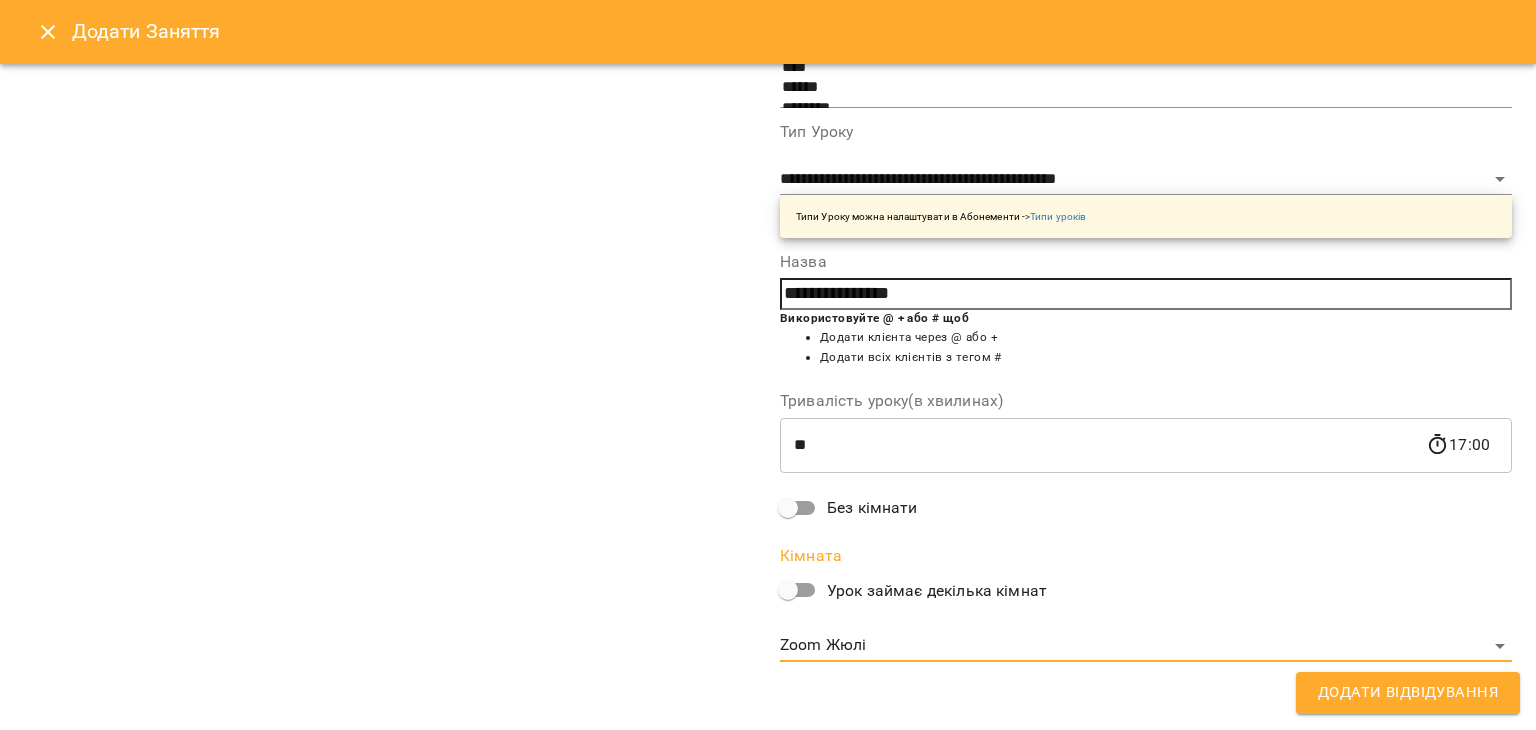 click on "Додати Відвідування" at bounding box center (1408, 693) 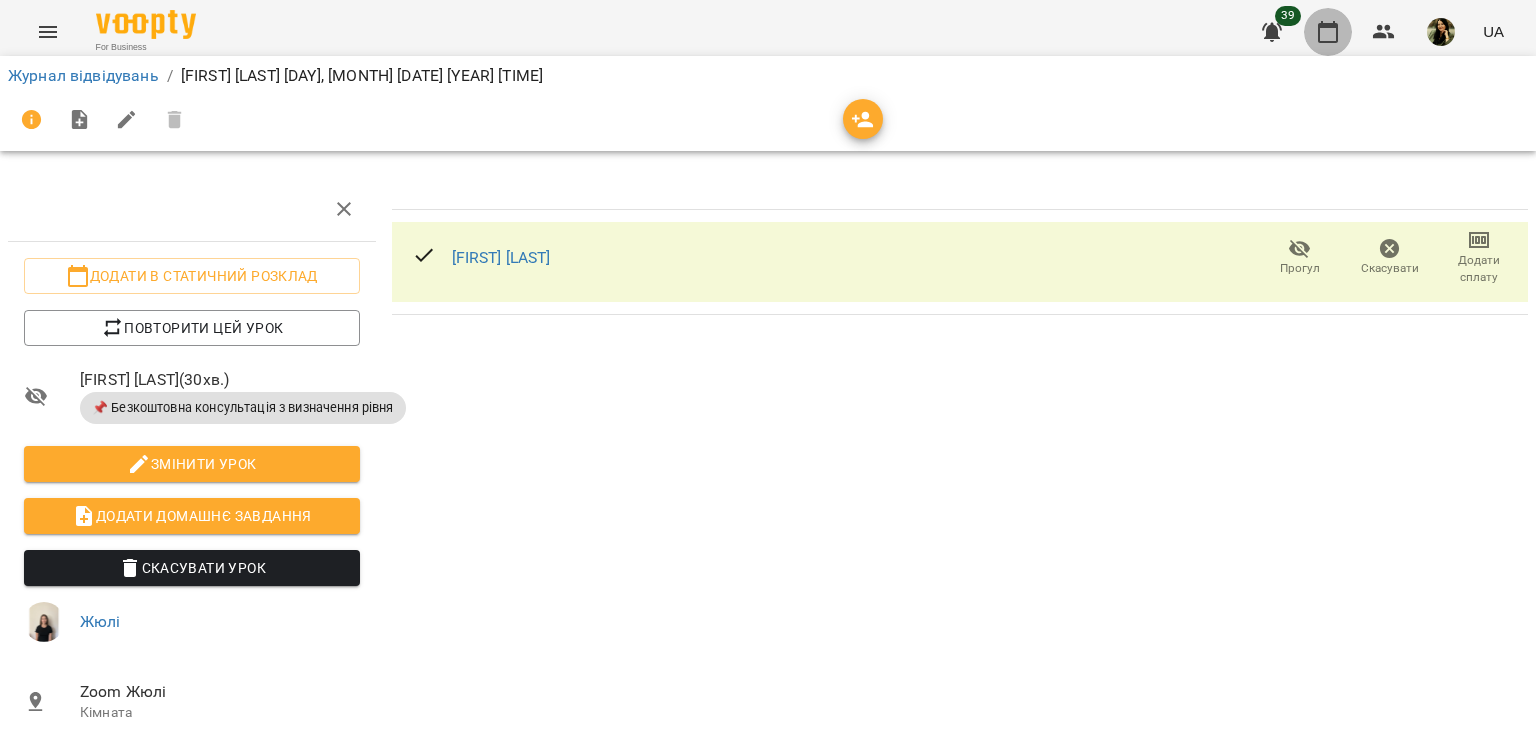 click 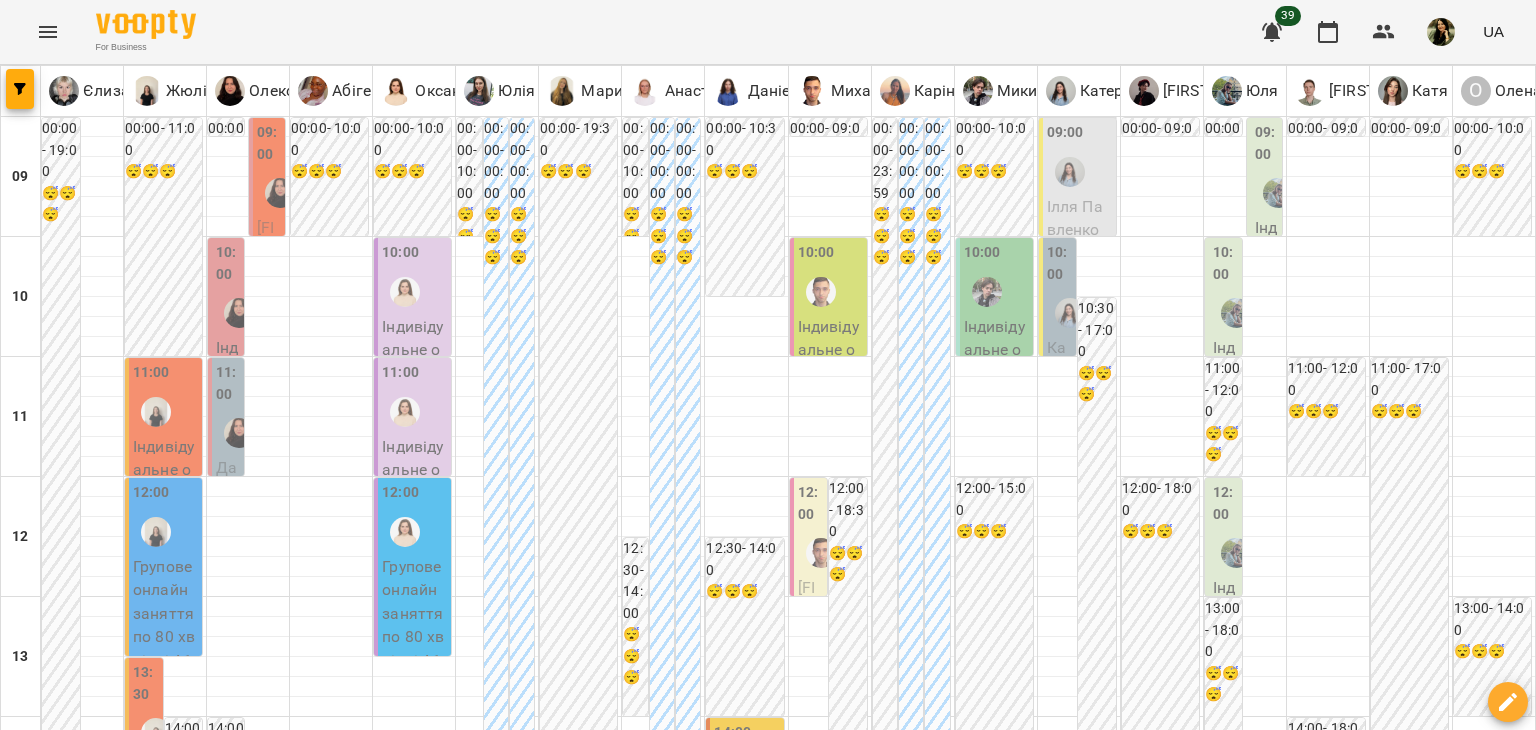 scroll, scrollTop: 765, scrollLeft: 0, axis: vertical 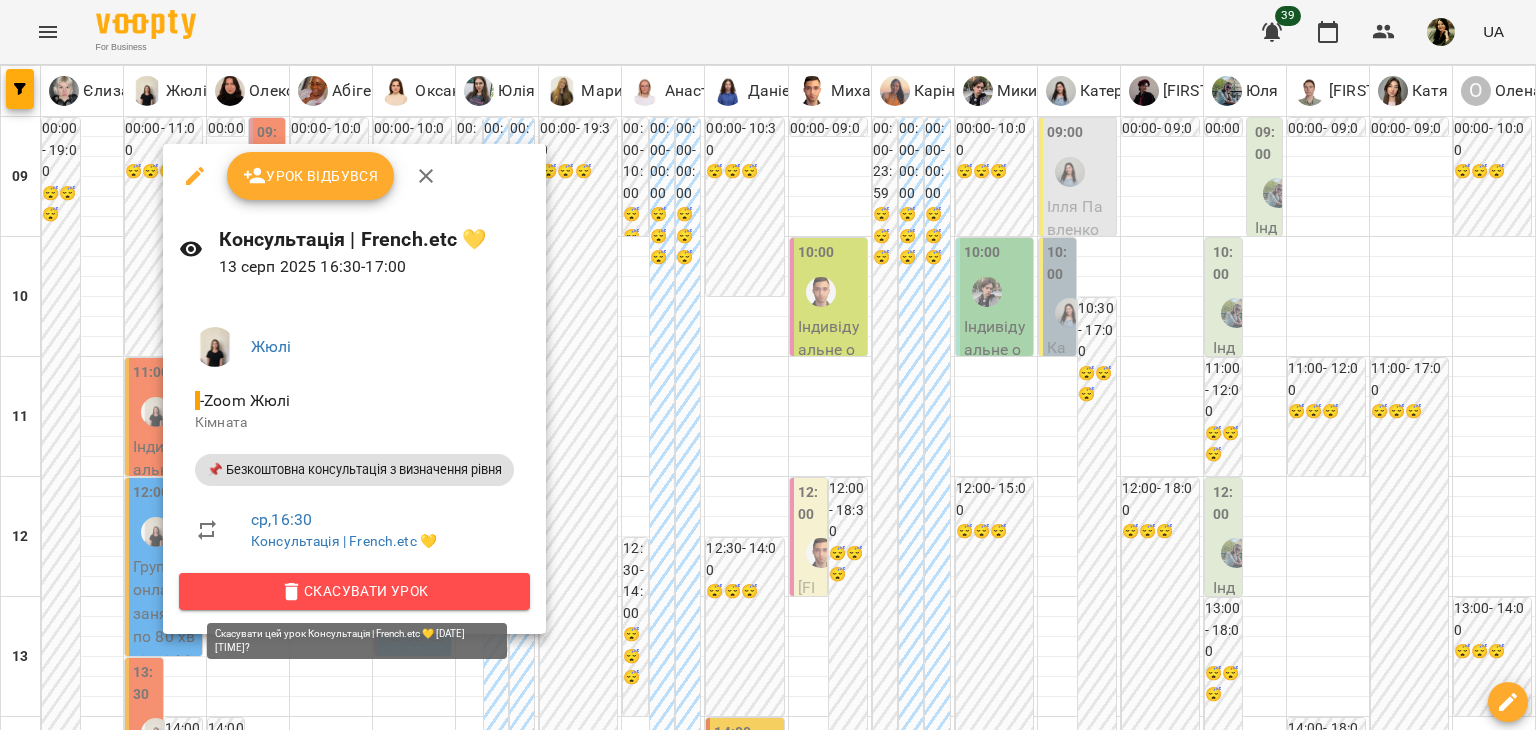 click on "Скасувати Урок" at bounding box center (354, 591) 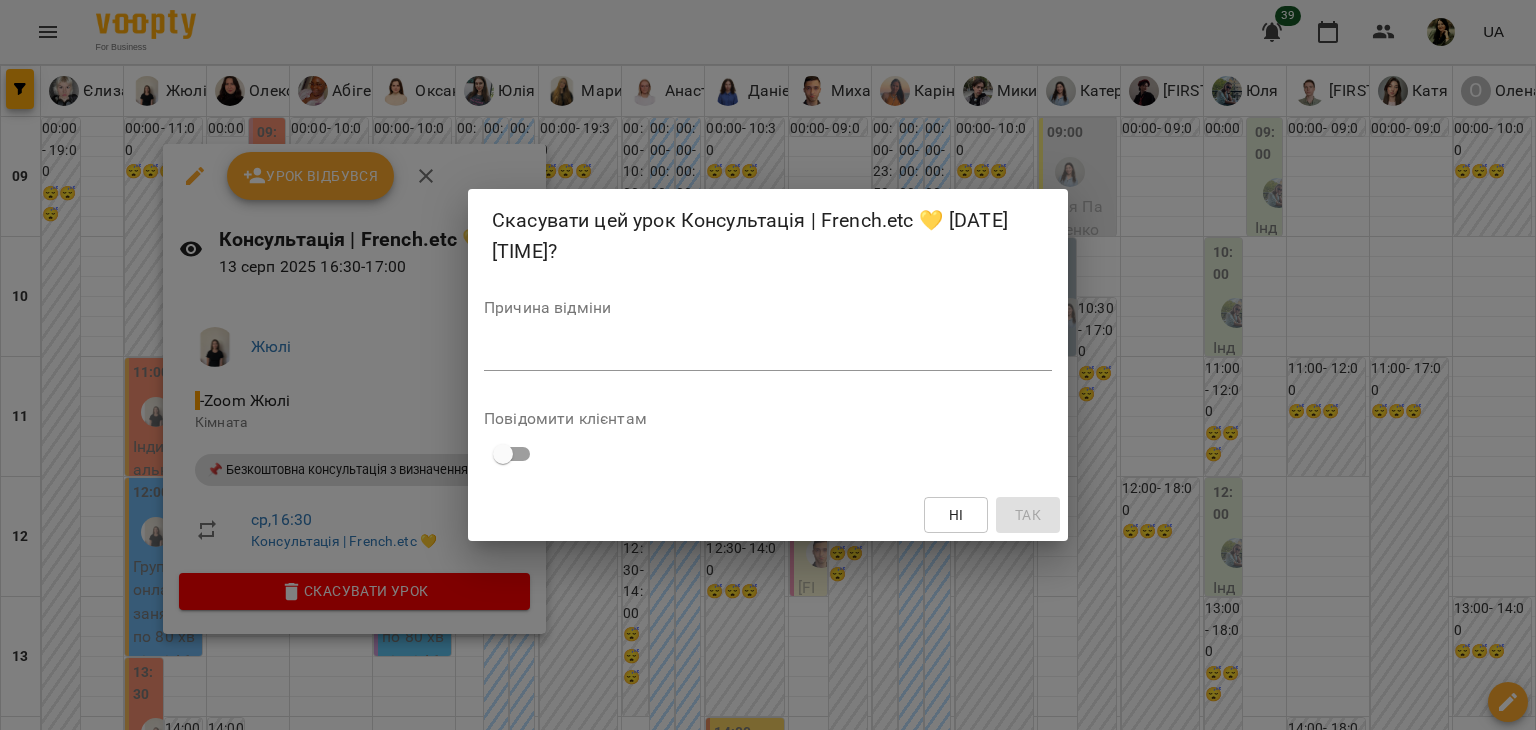 click on "*" at bounding box center (768, 355) 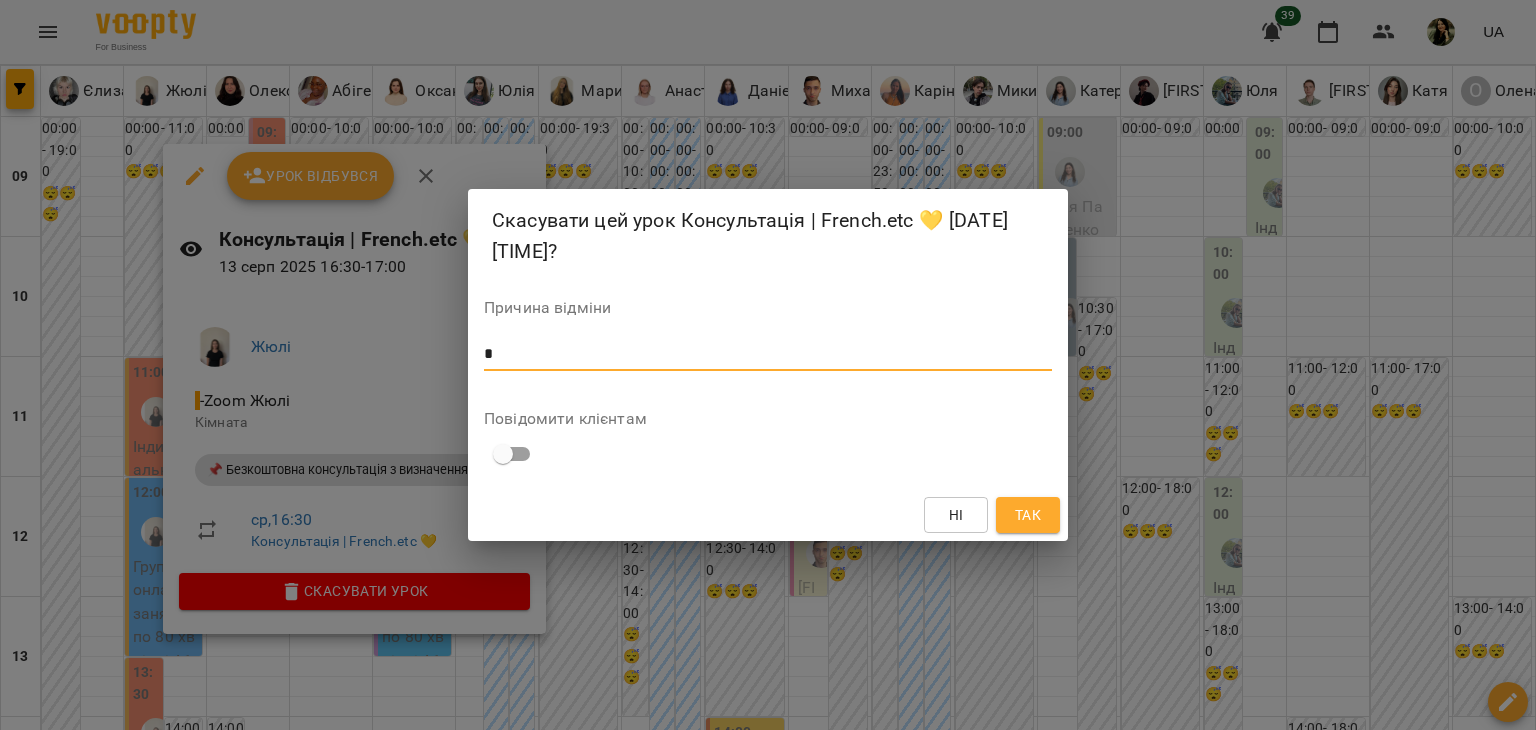 type 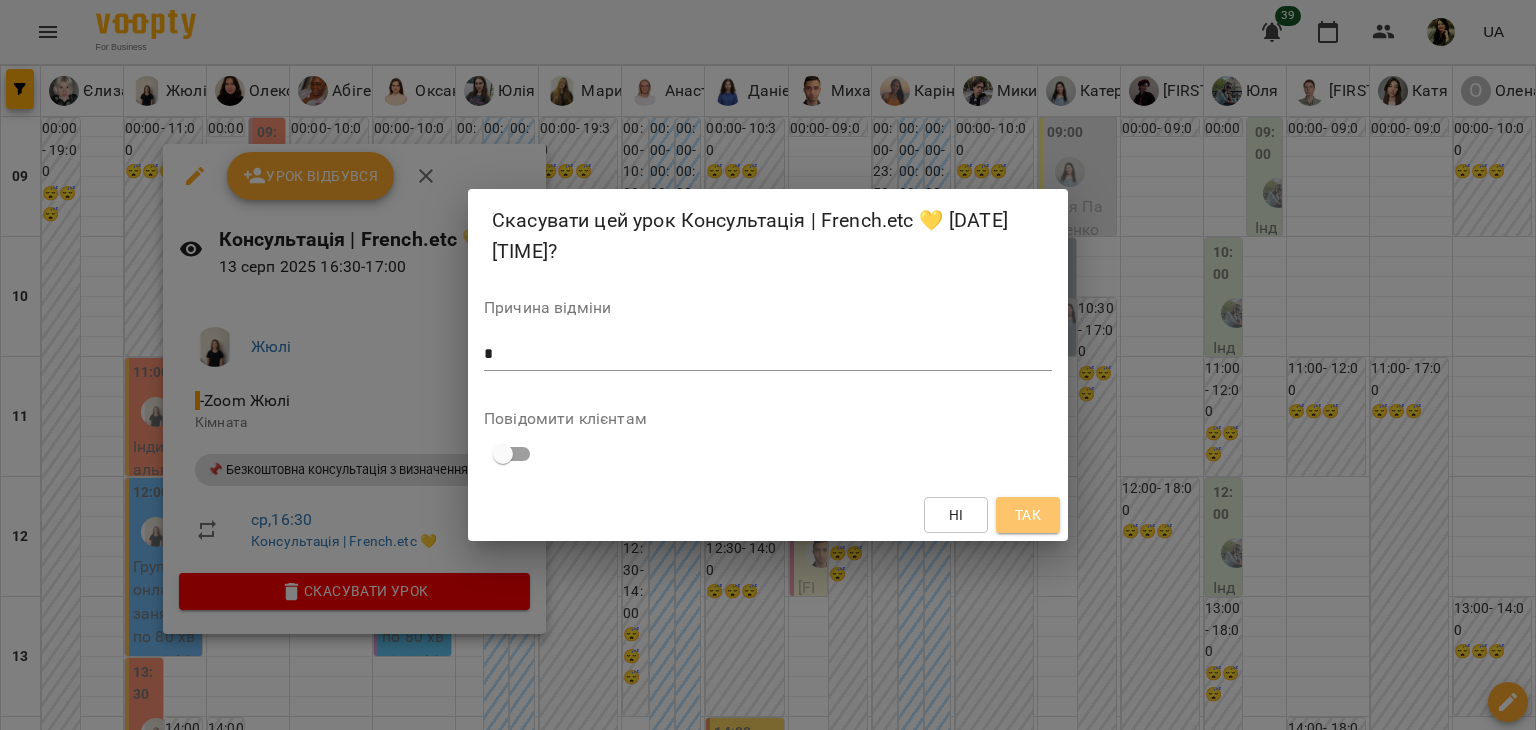 click on "Так" at bounding box center [1028, 515] 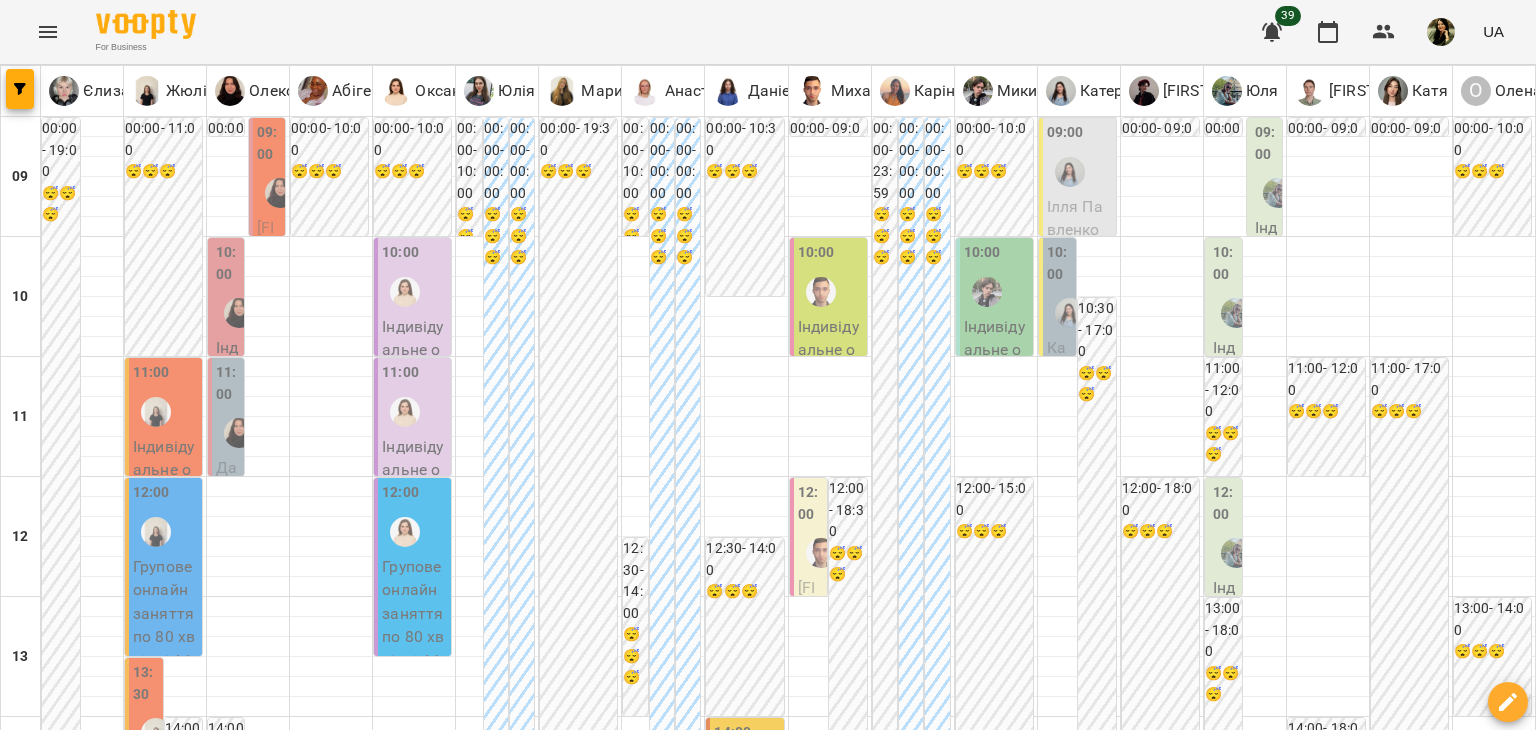 click on "16:30" at bounding box center [146, 1043] 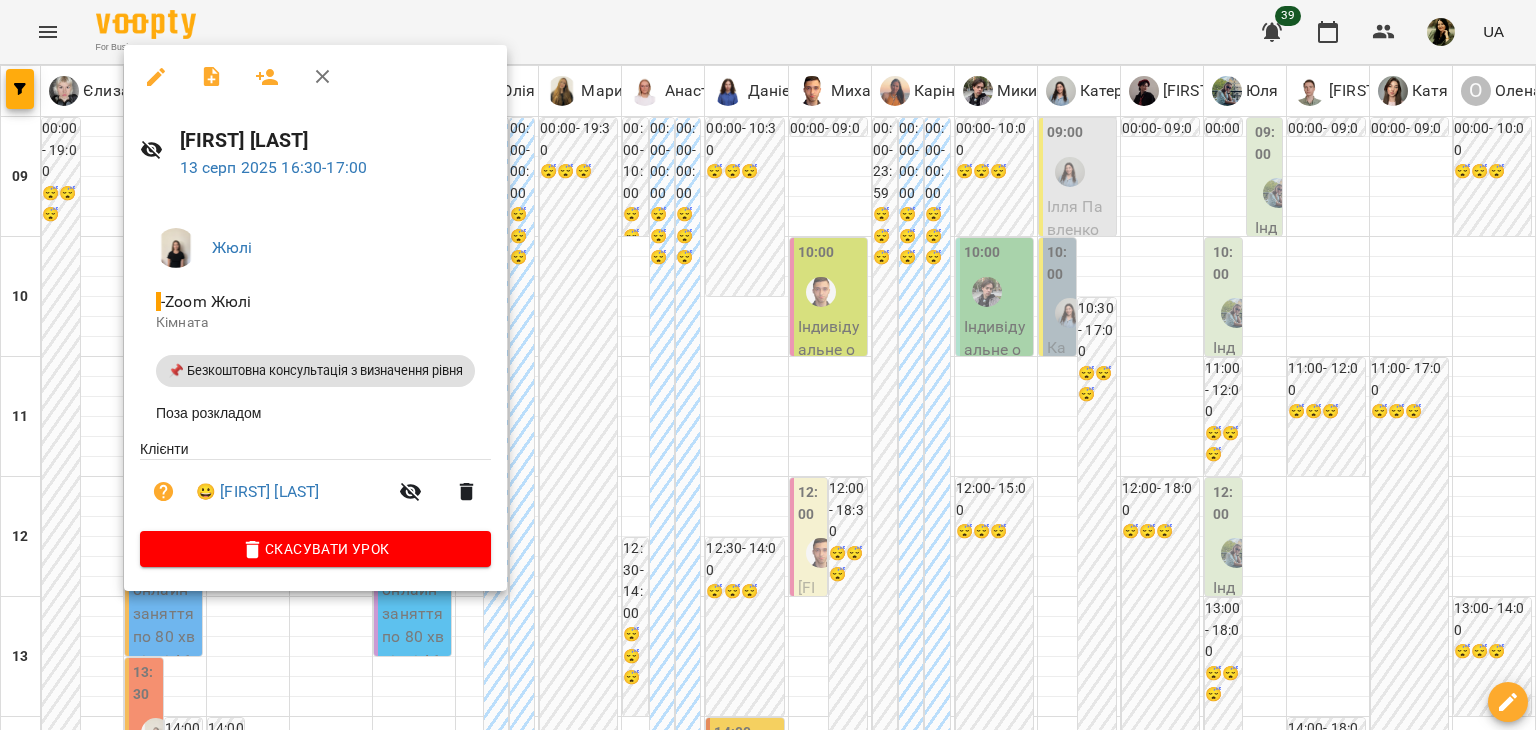 click at bounding box center [768, 365] 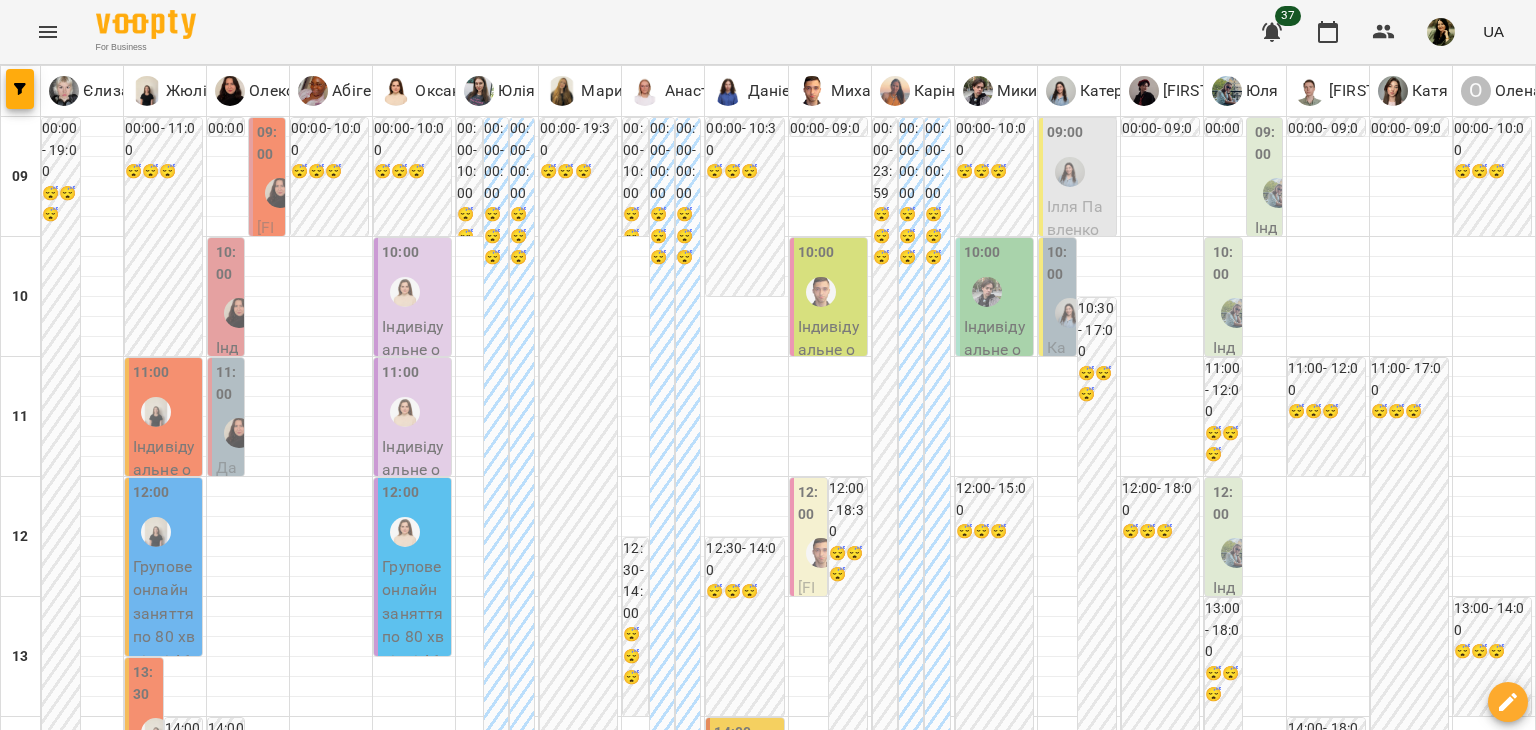 click on "пн" at bounding box center (41, 1823) 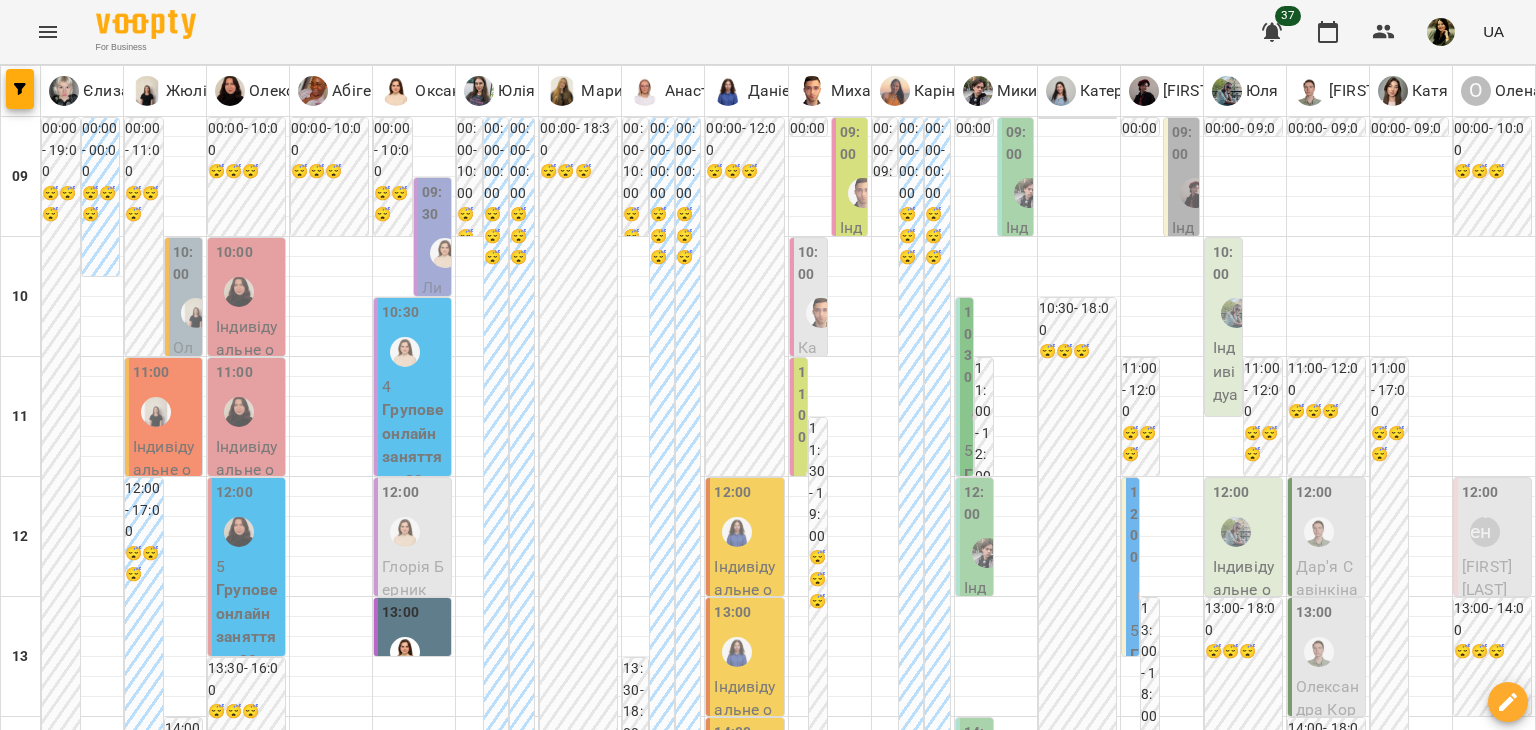 scroll, scrollTop: 97, scrollLeft: 0, axis: vertical 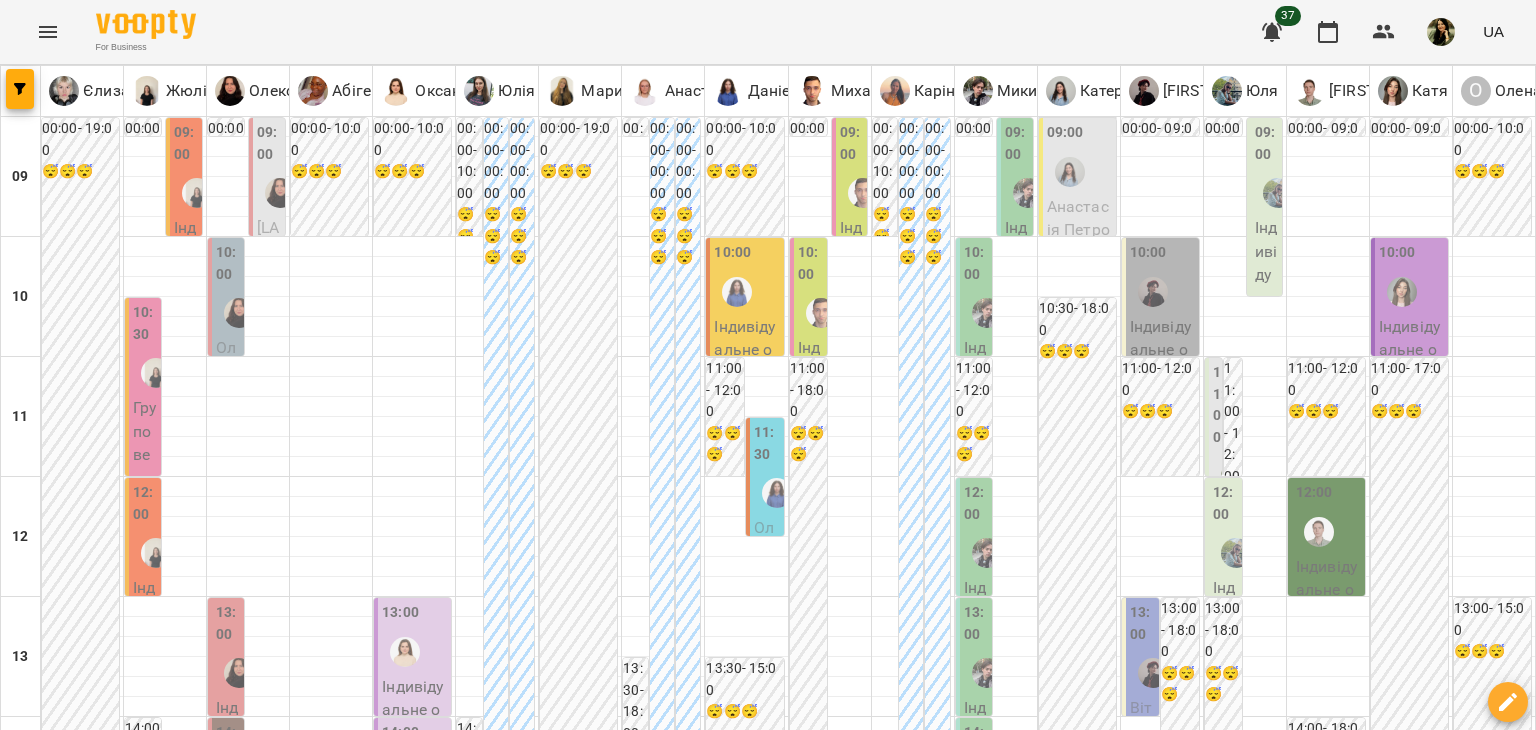 click on "пн 11 серп" at bounding box center [41, 1829] 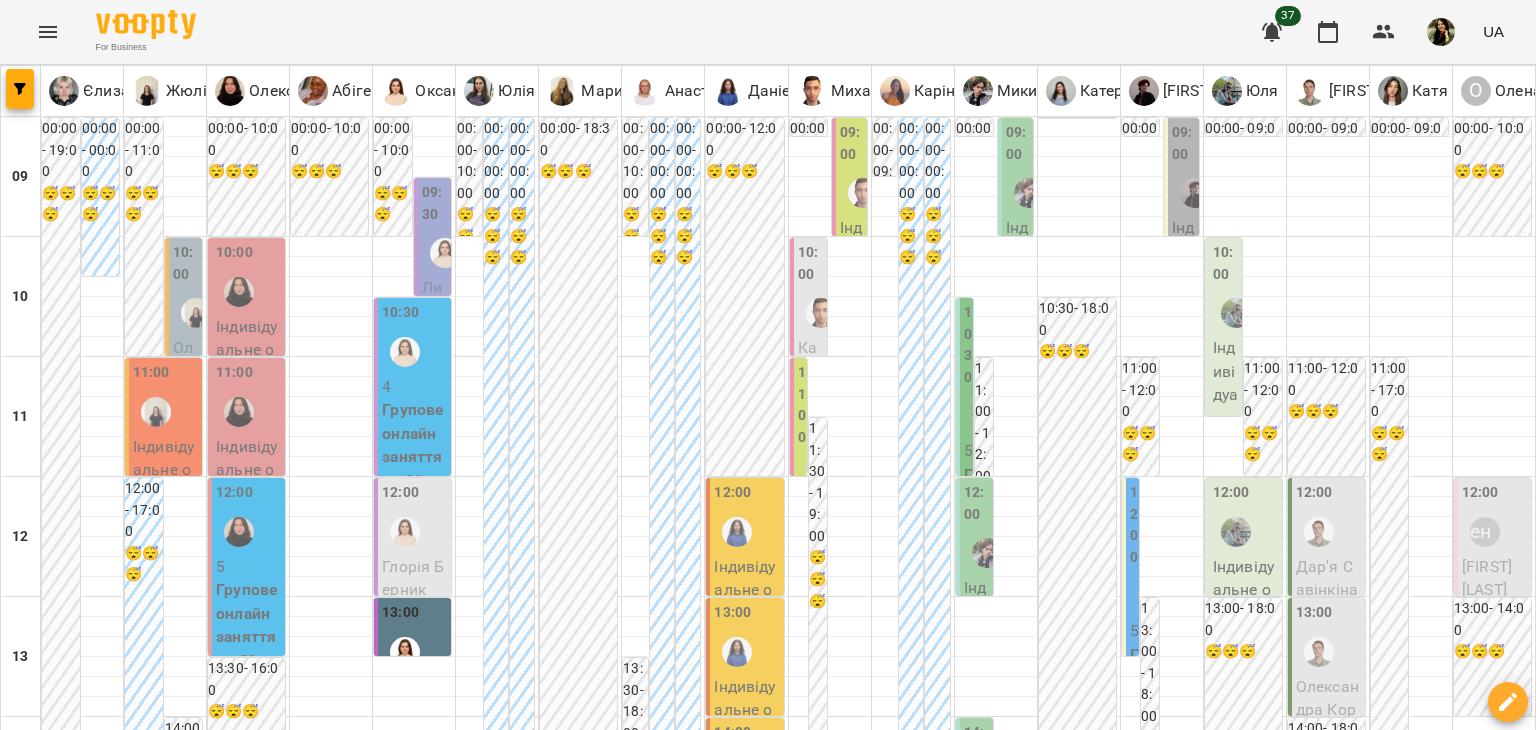 scroll, scrollTop: 810, scrollLeft: 0, axis: vertical 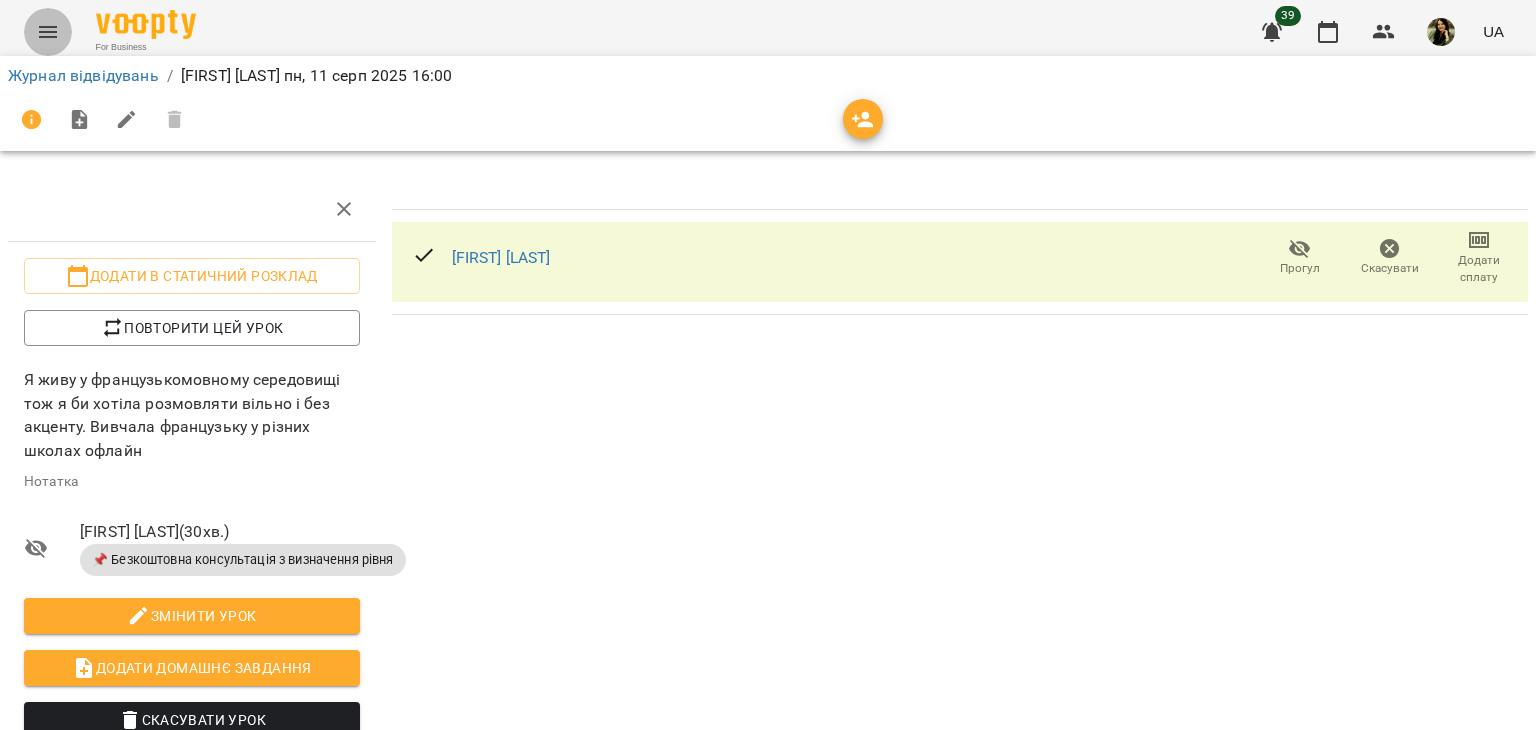 click at bounding box center [48, 32] 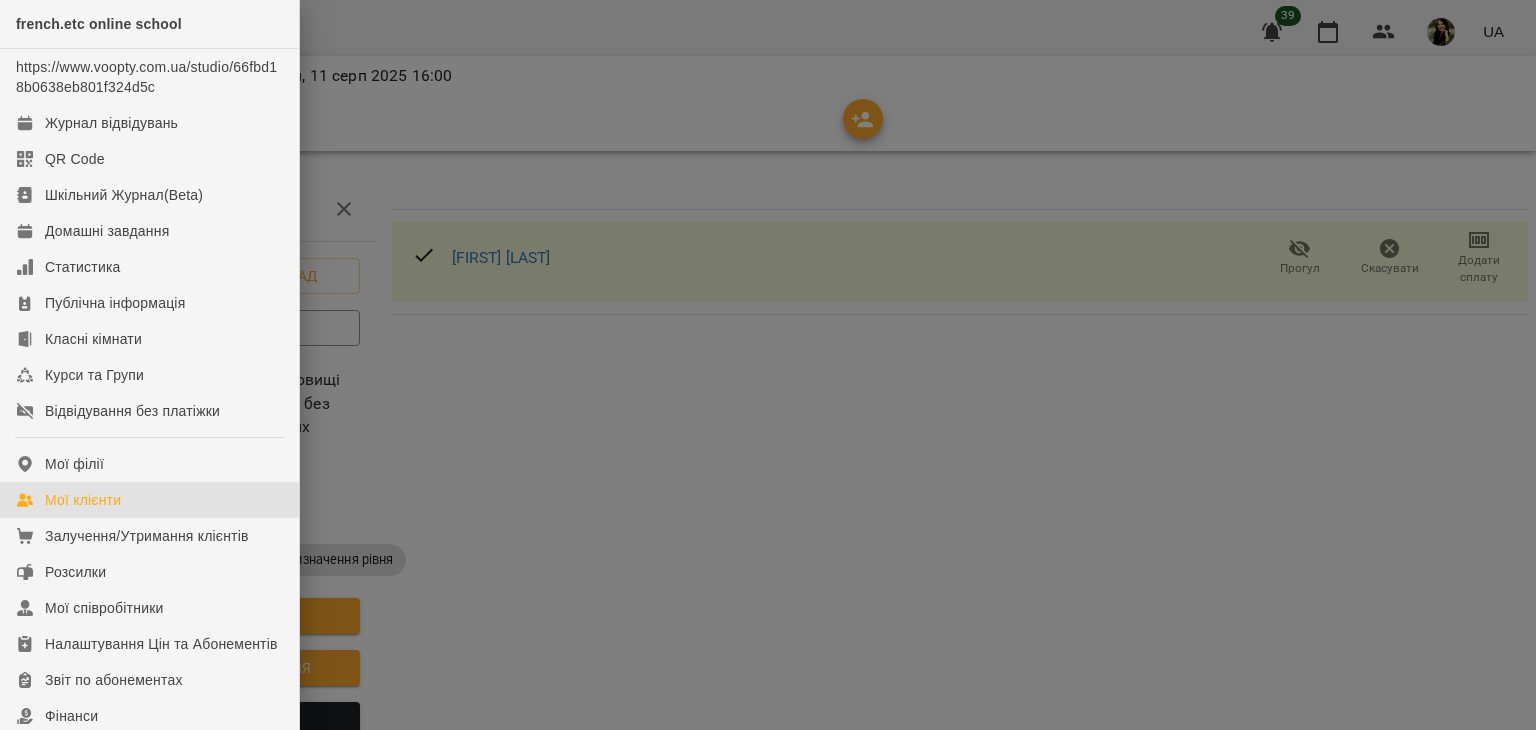 click on "Мої клієнти" at bounding box center (149, 500) 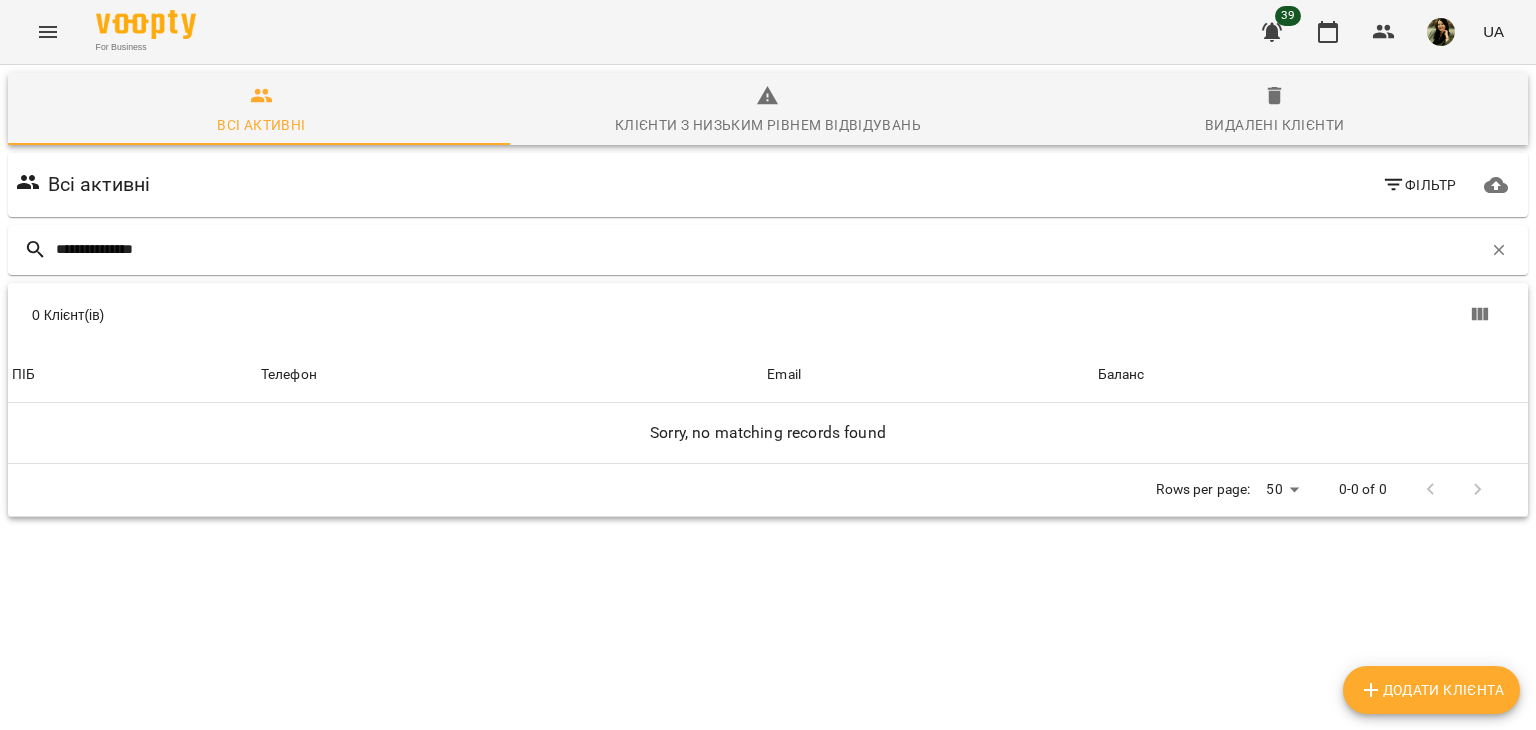 type on "**********" 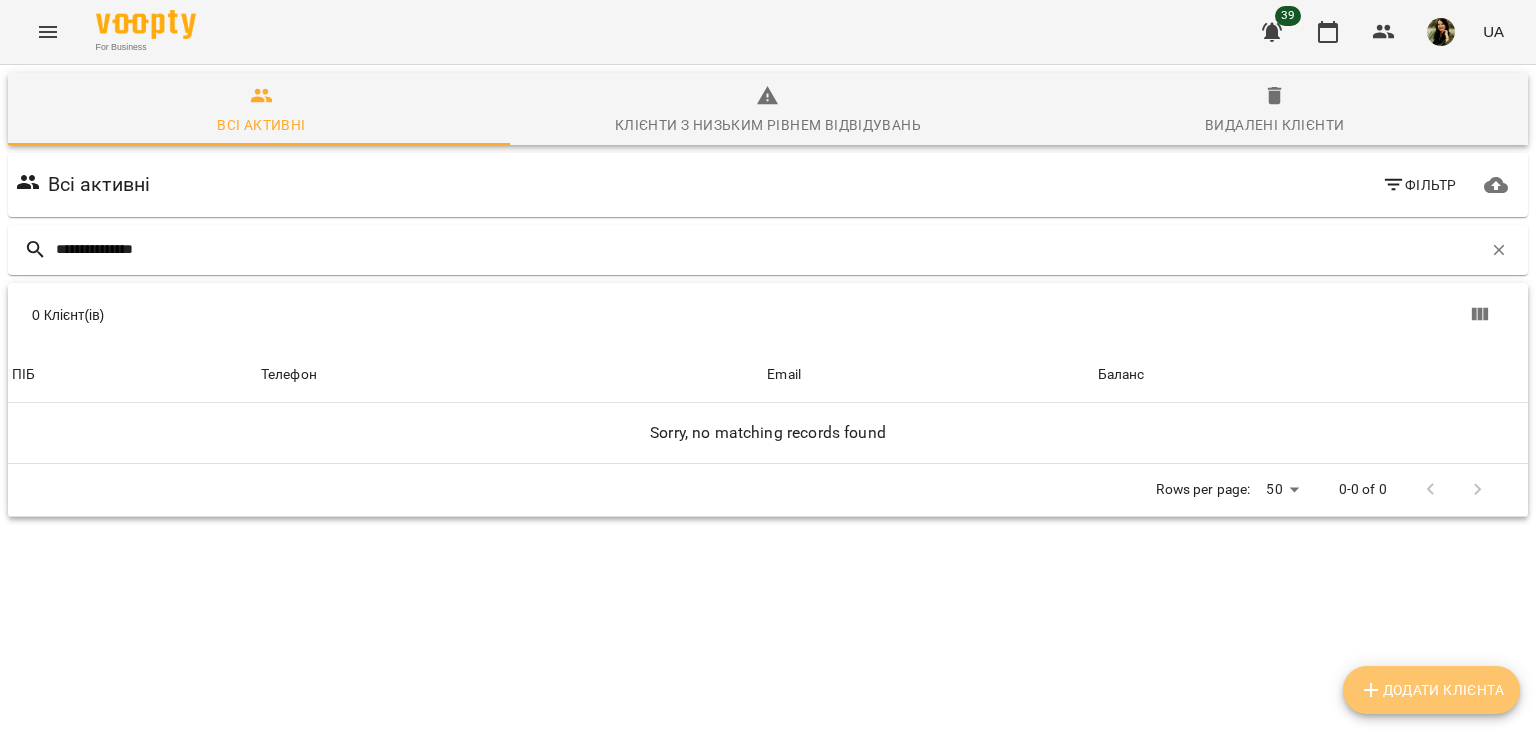 click on "Додати клієнта" at bounding box center [1431, 690] 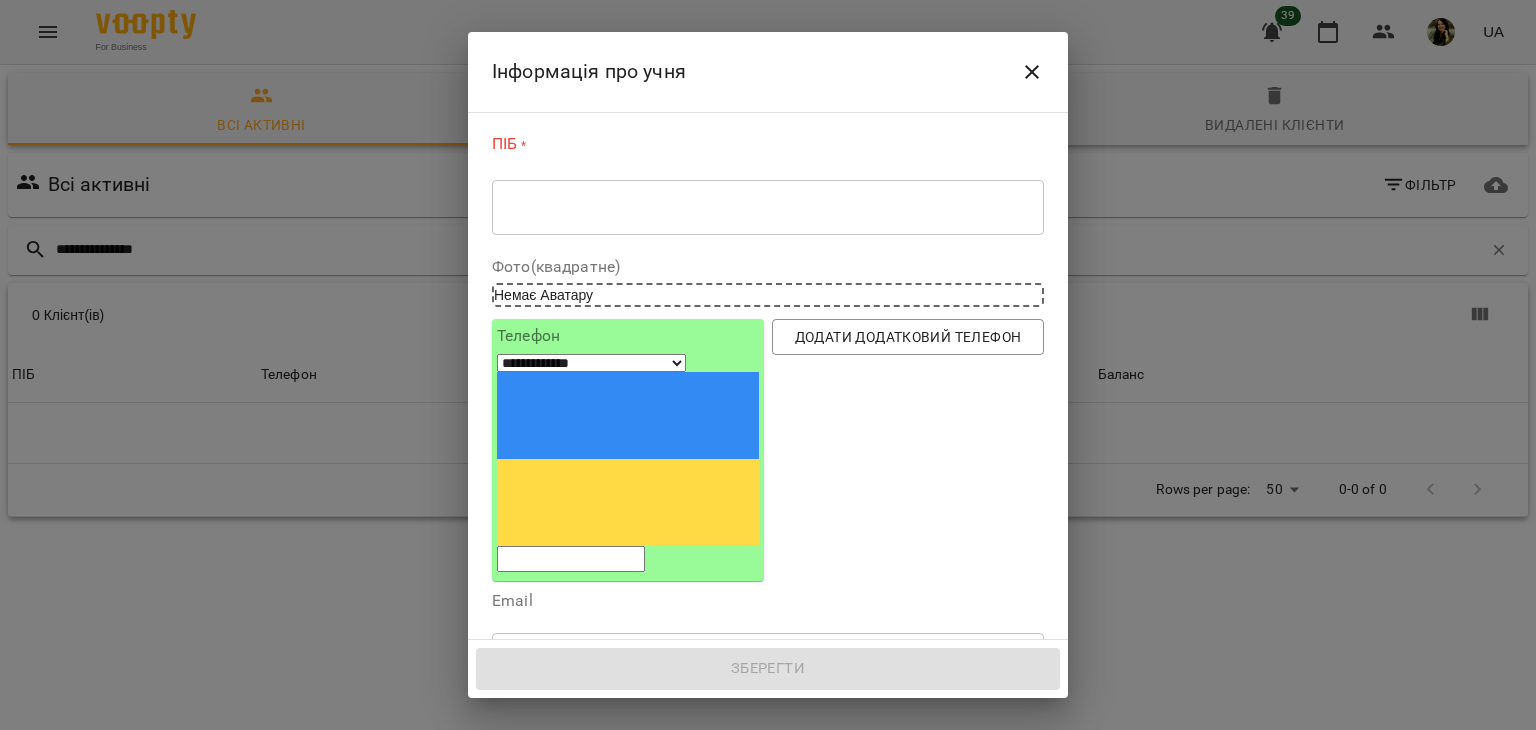 click on "* ​" at bounding box center [768, 207] 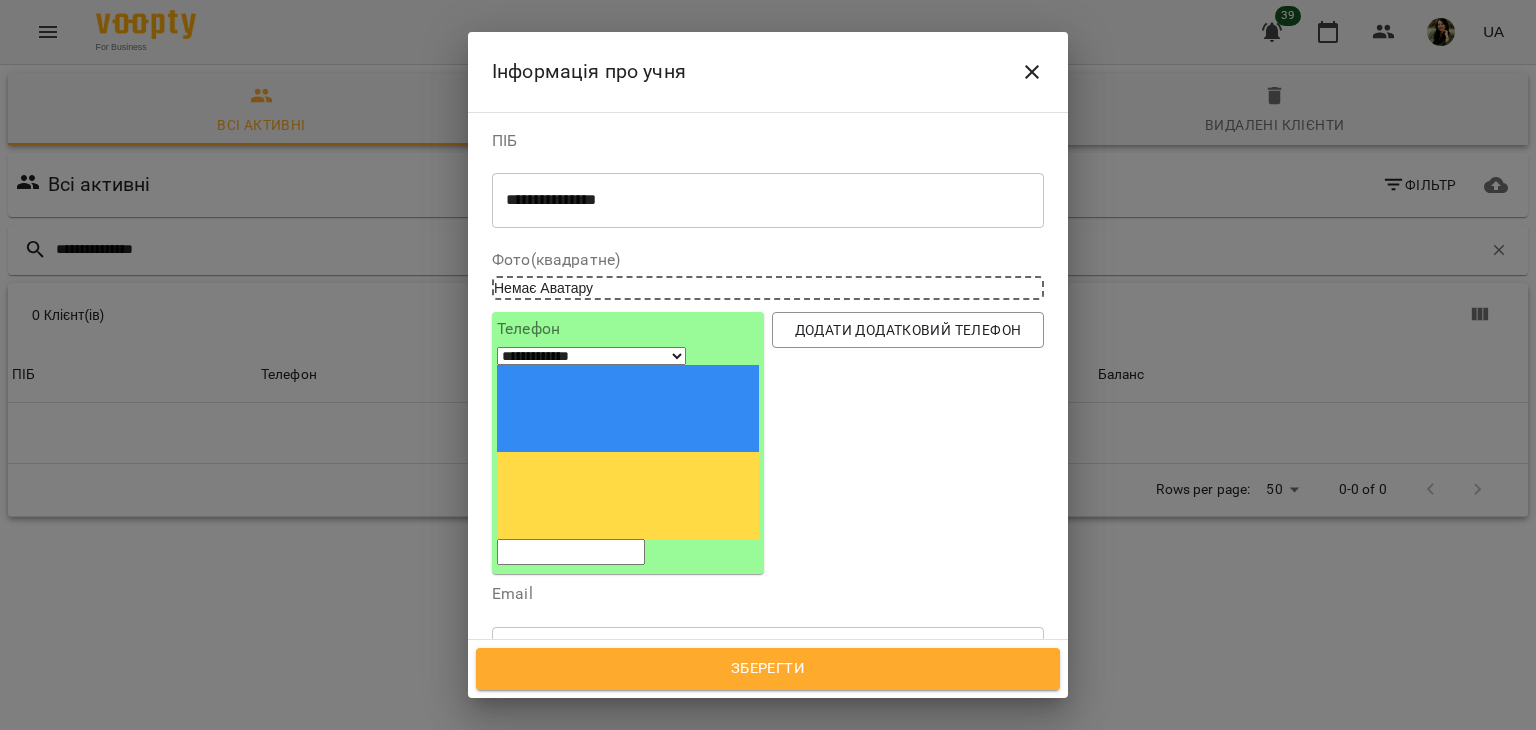 type on "**********" 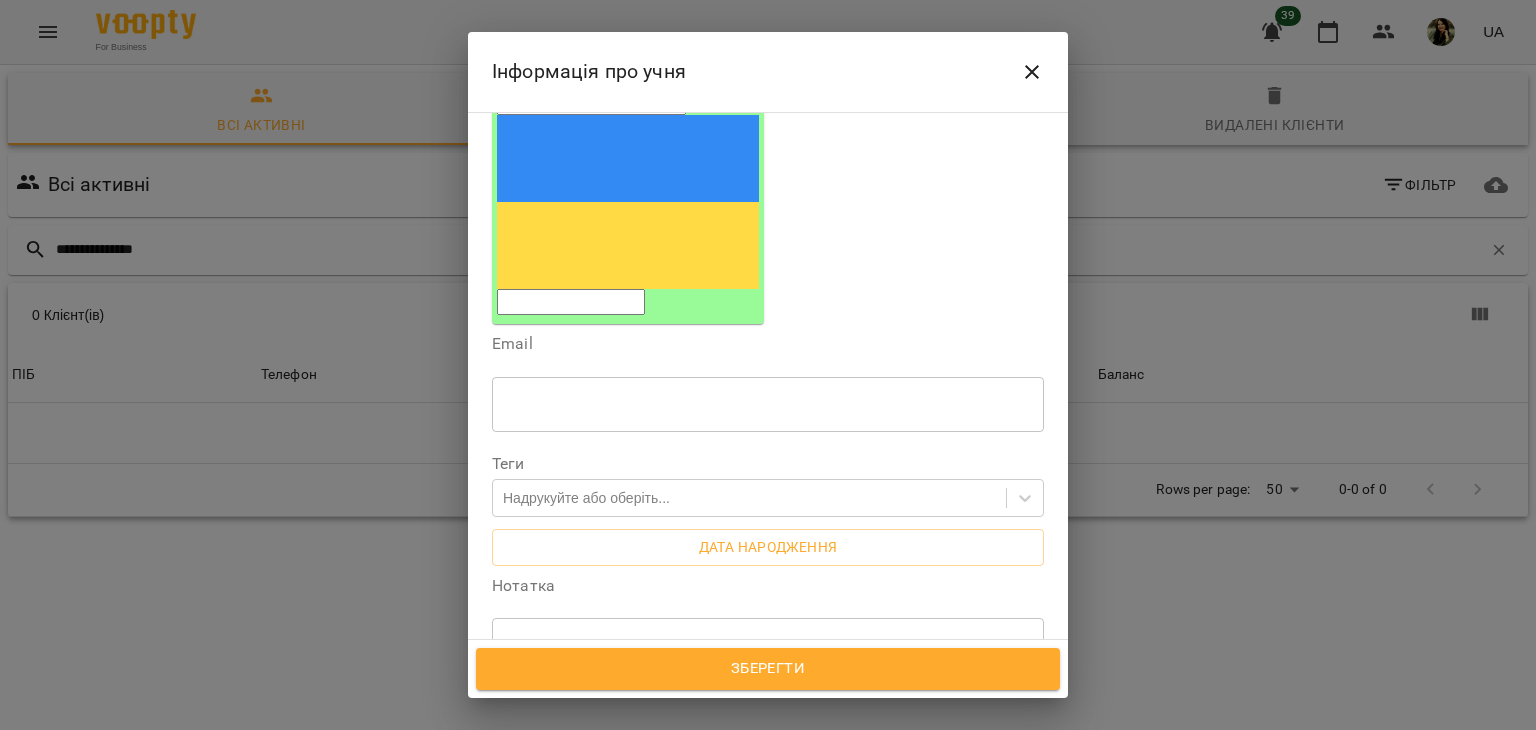 scroll, scrollTop: 228, scrollLeft: 0, axis: vertical 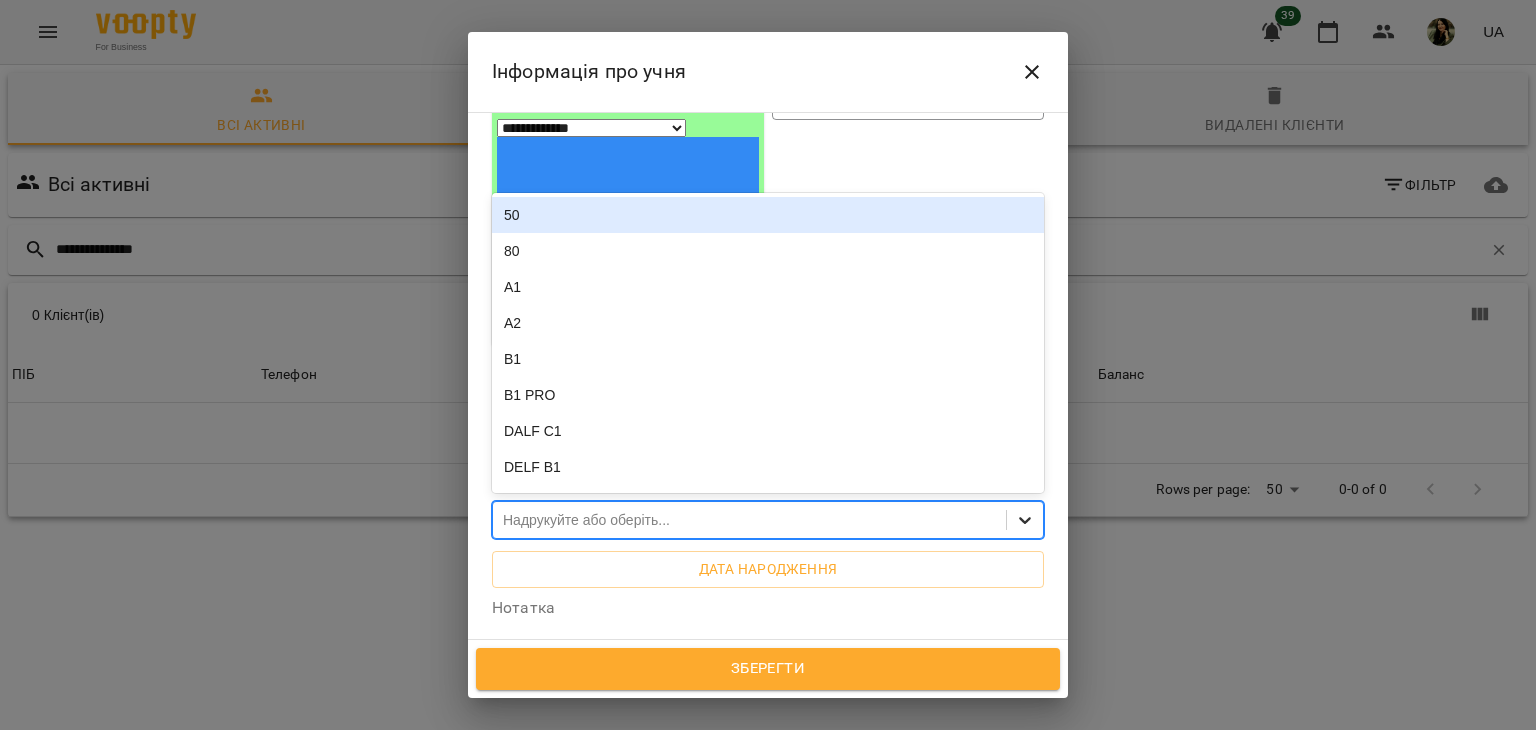 click at bounding box center [1025, 520] 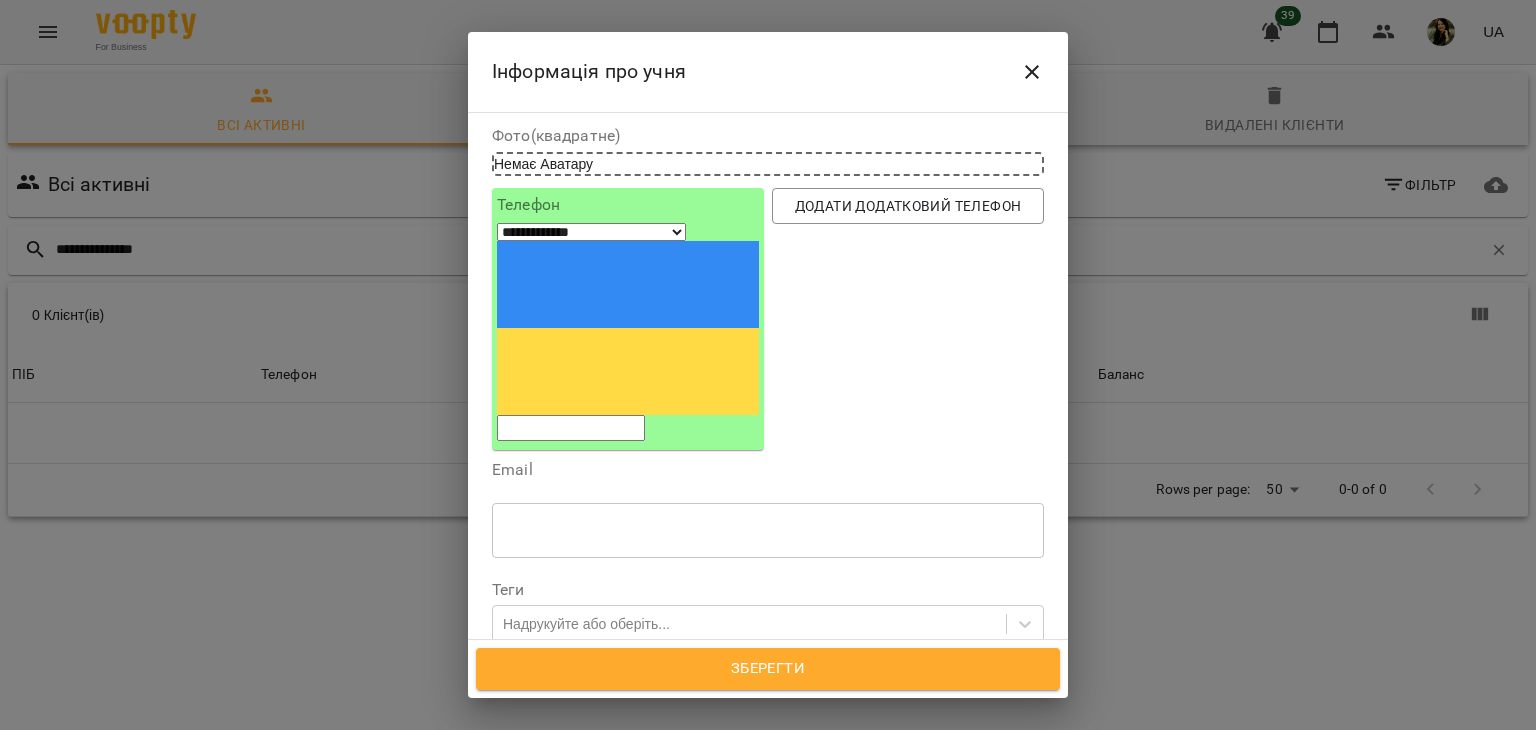 scroll, scrollTop: 81, scrollLeft: 0, axis: vertical 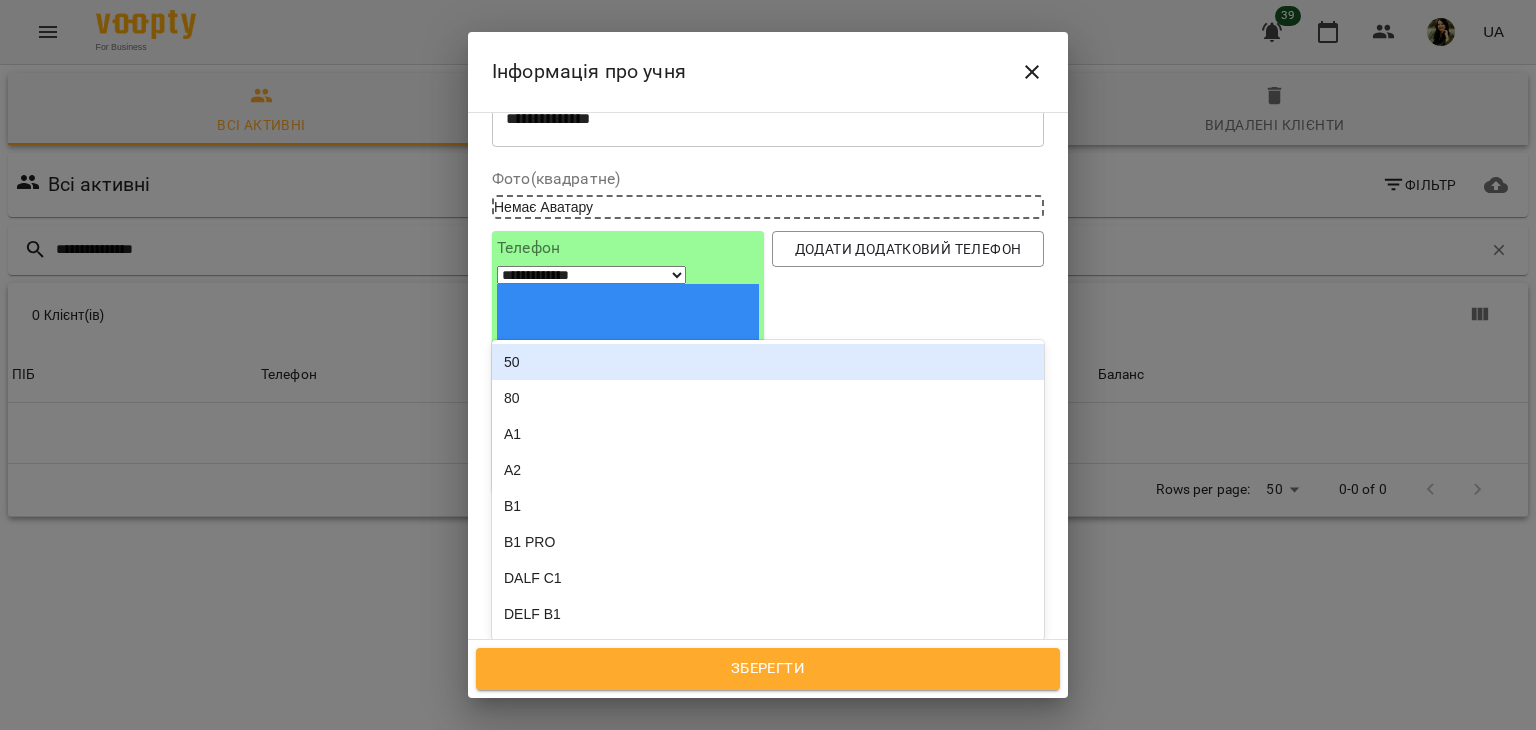 click 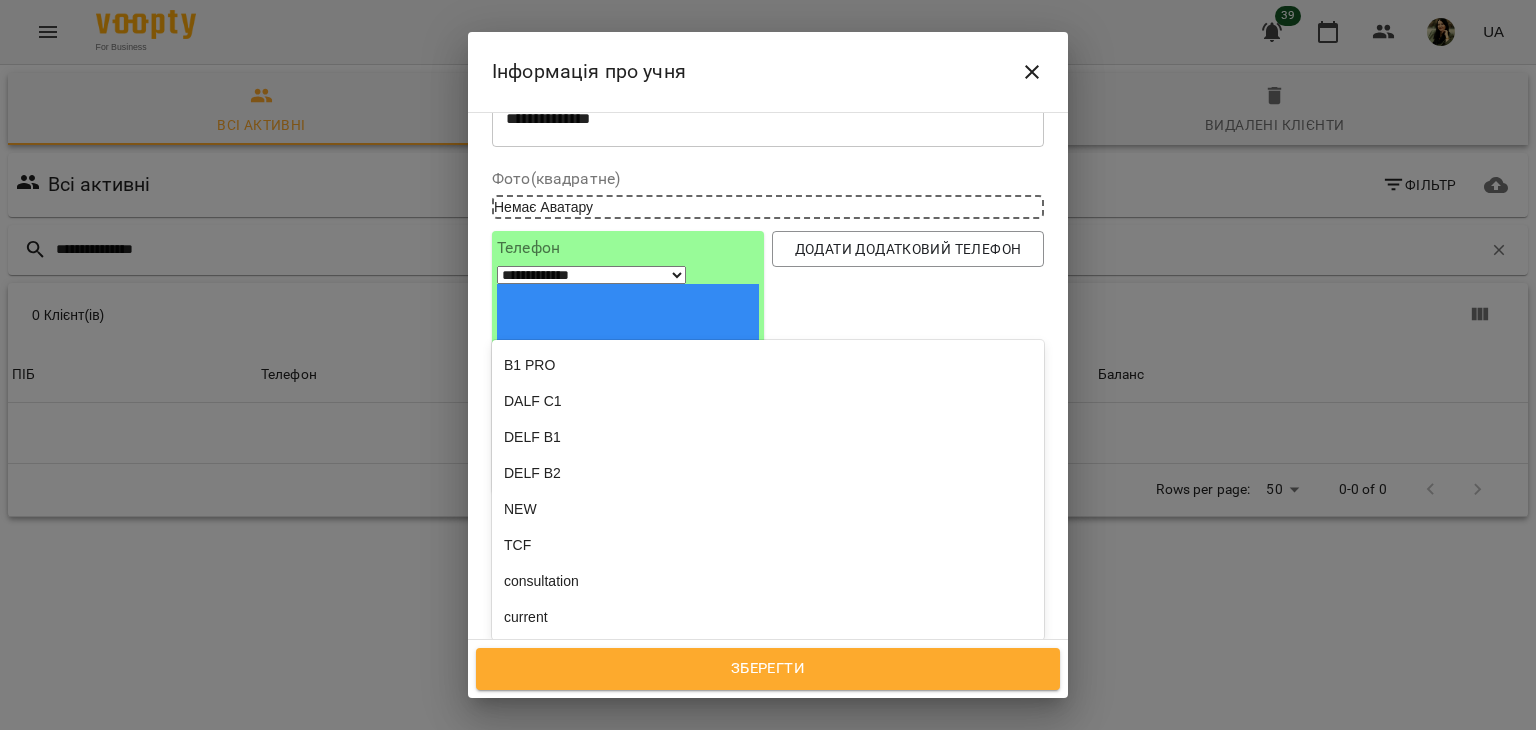 scroll, scrollTop: 184, scrollLeft: 0, axis: vertical 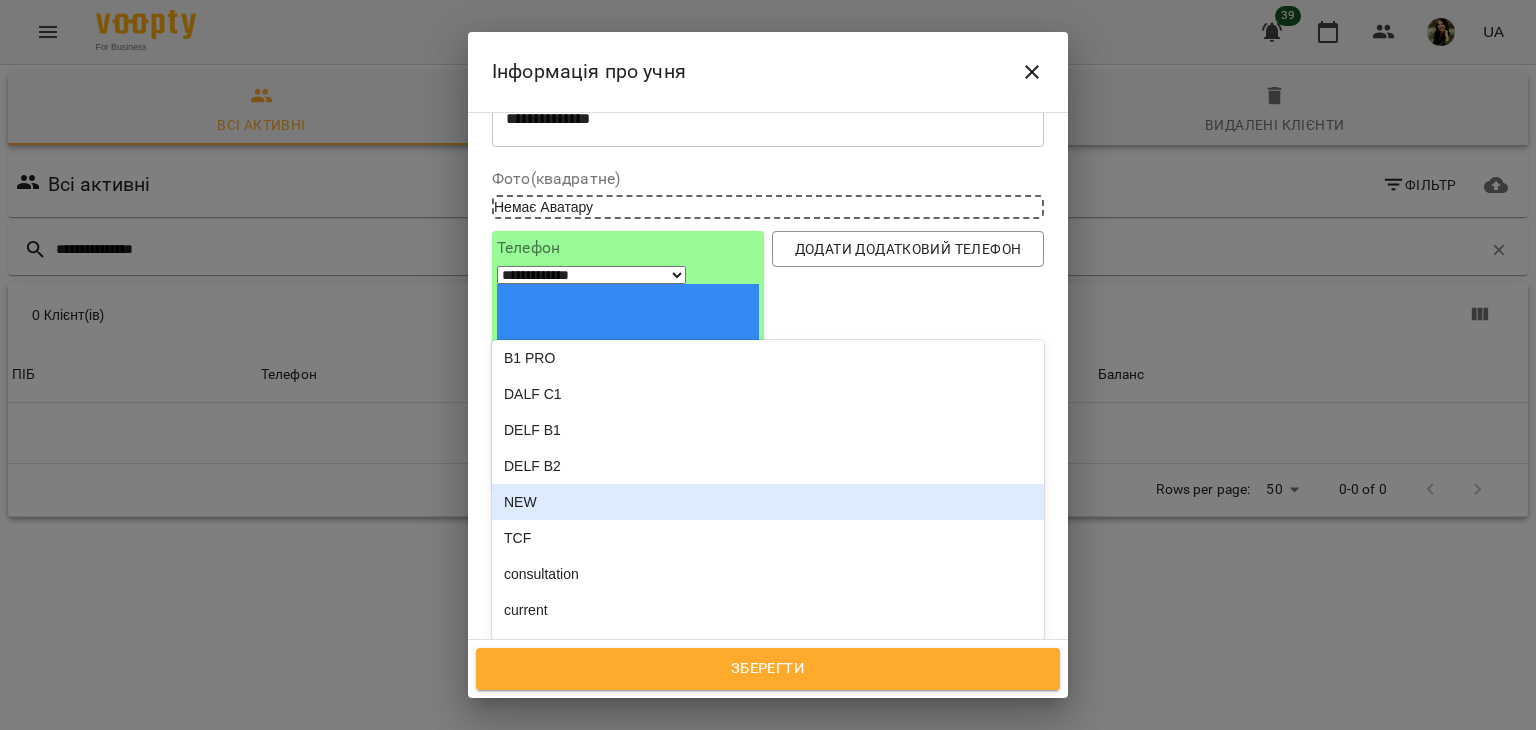 click on "NEW" at bounding box center [768, 502] 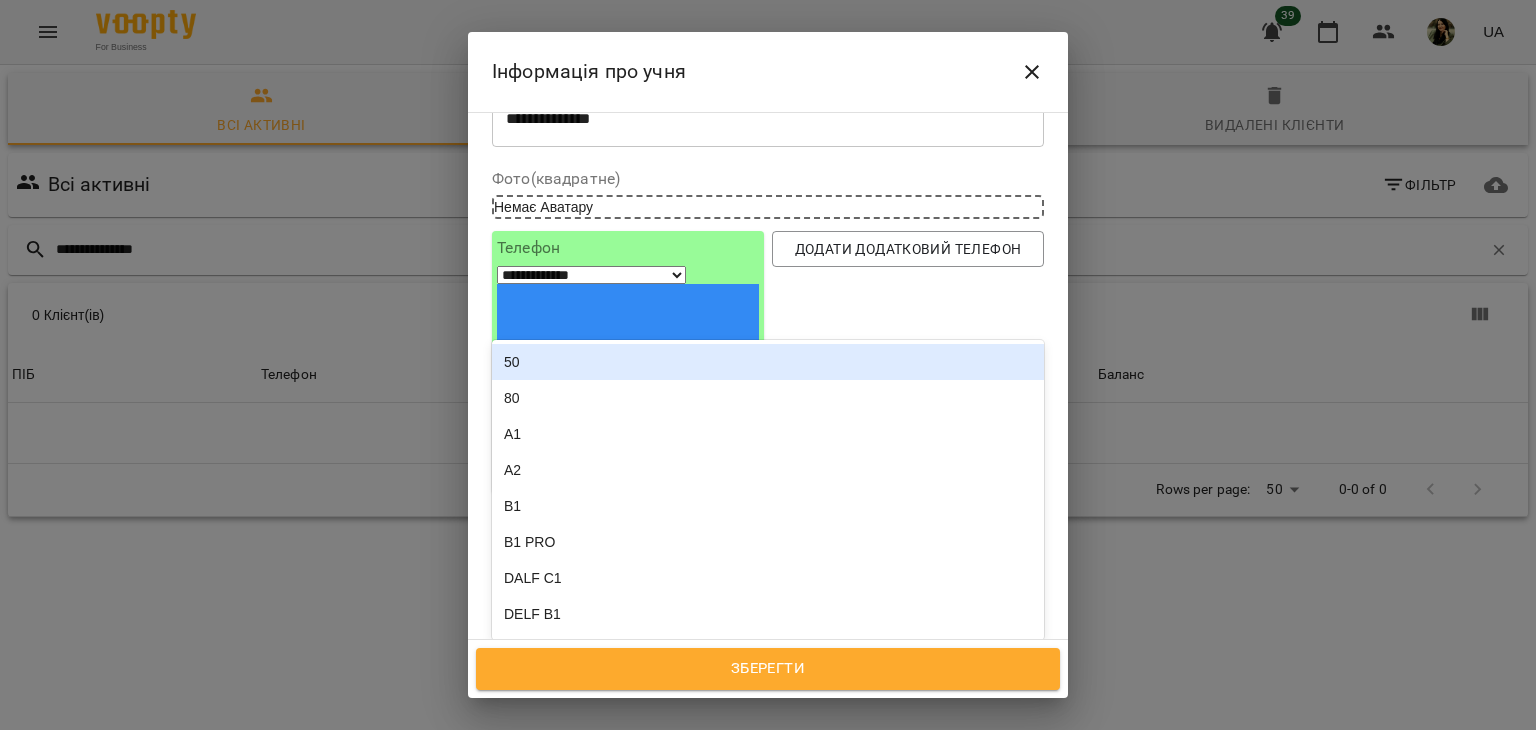 click 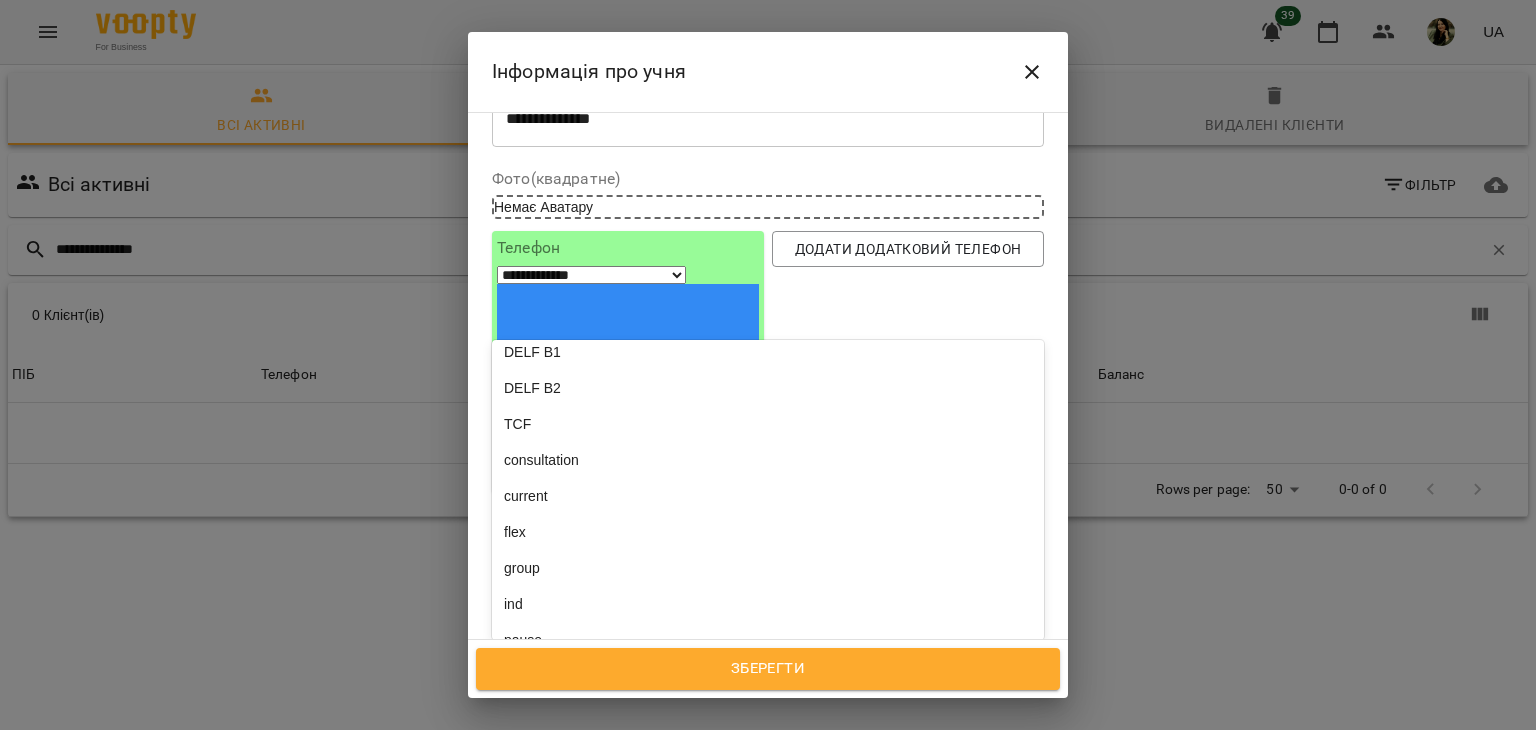 scroll, scrollTop: 281, scrollLeft: 0, axis: vertical 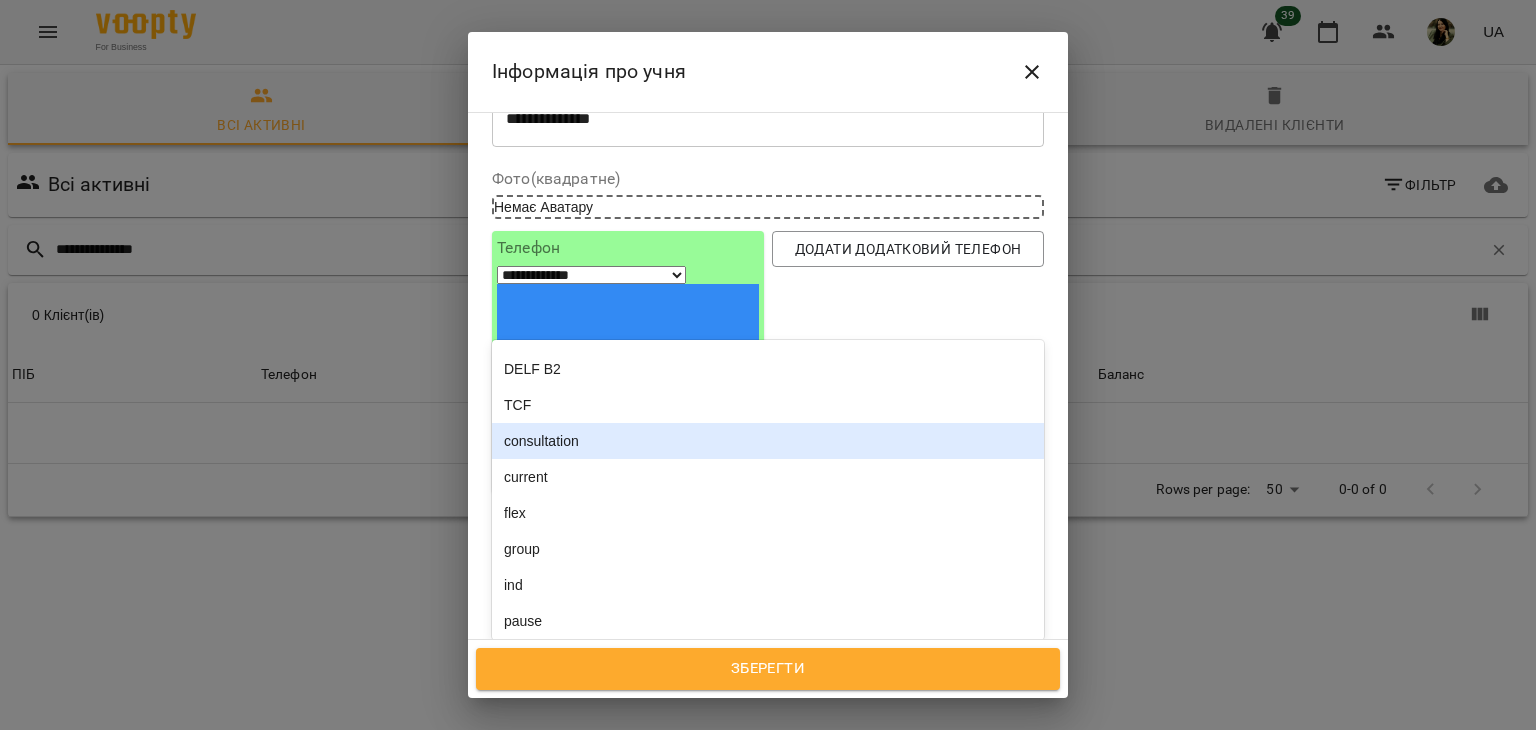 click on "consultation" at bounding box center (768, 441) 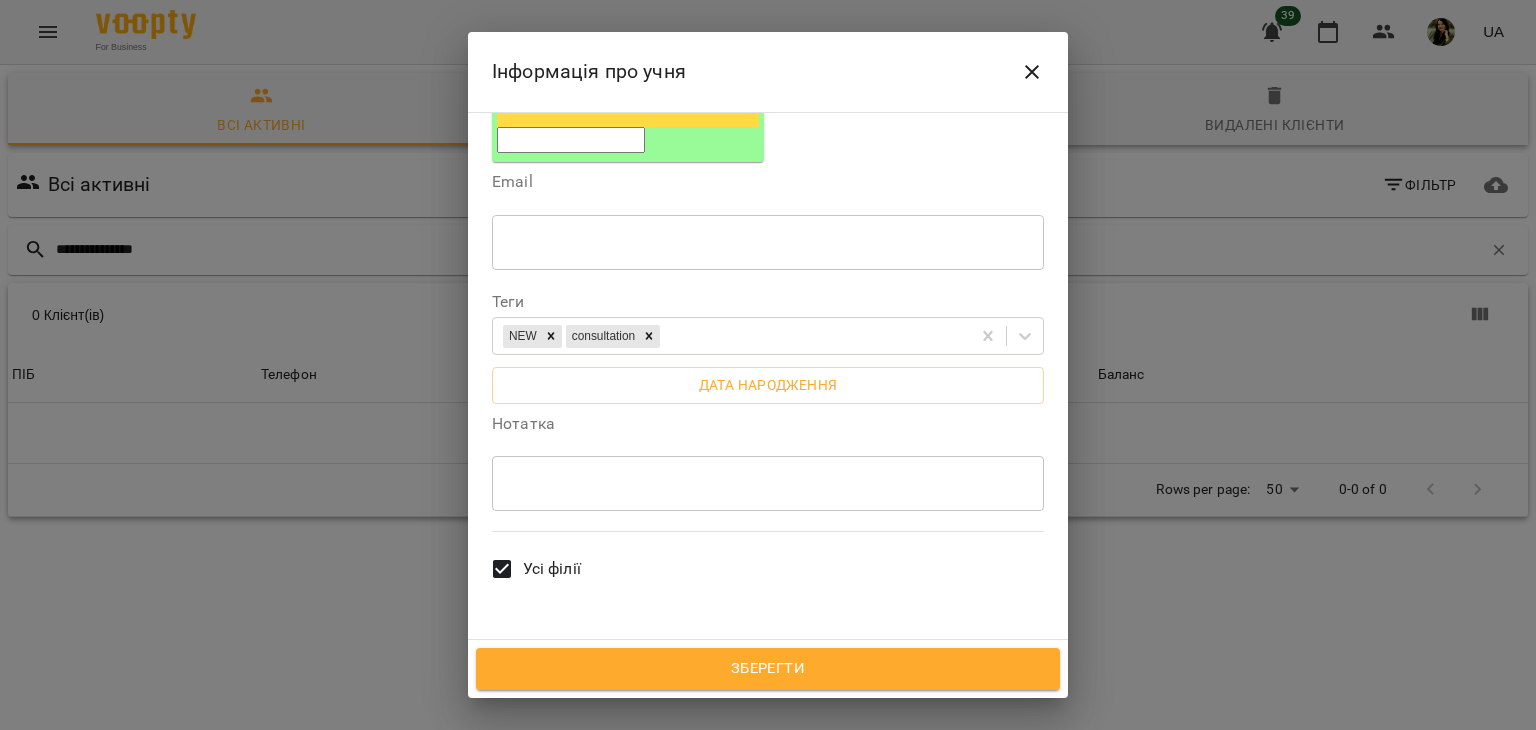 scroll, scrollTop: 464, scrollLeft: 0, axis: vertical 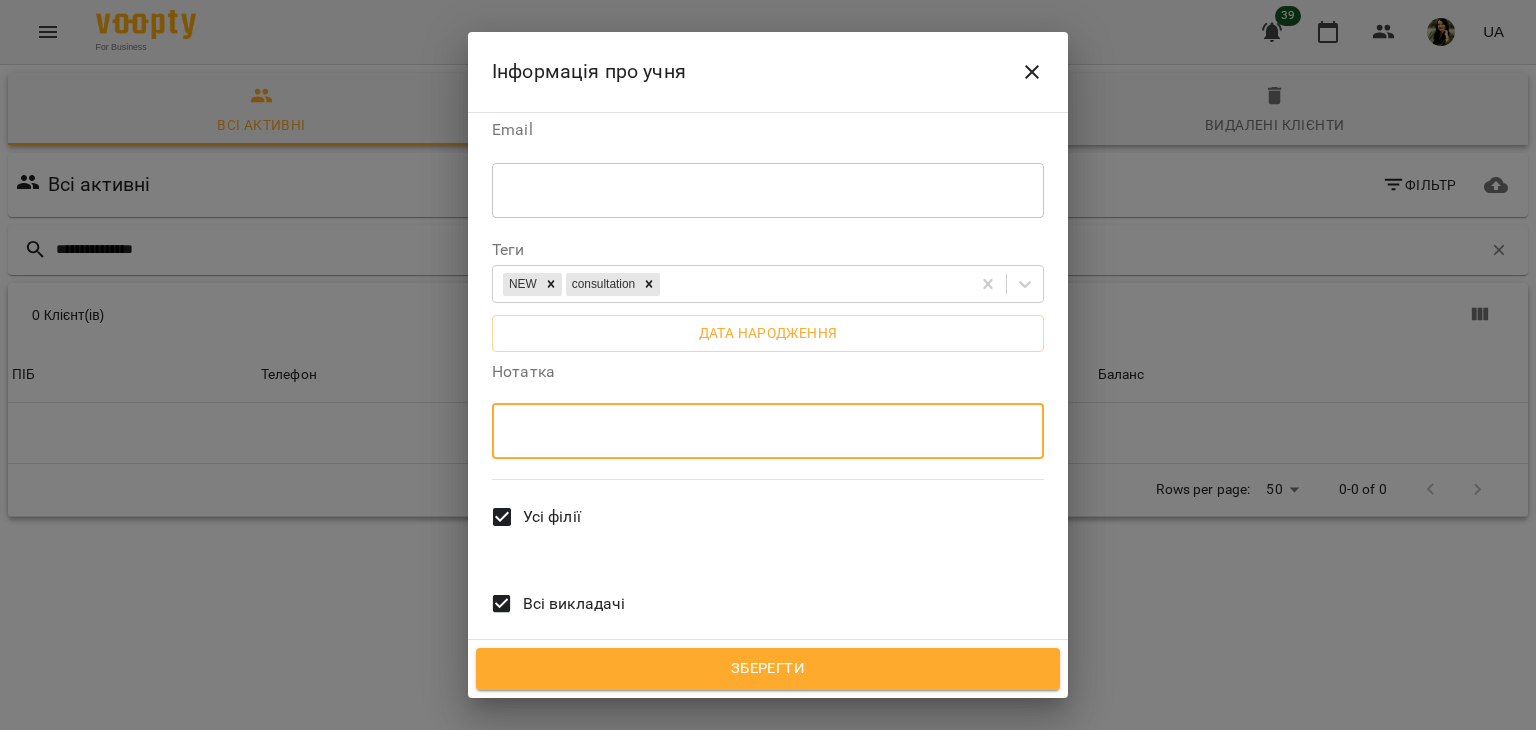 click at bounding box center [768, 431] 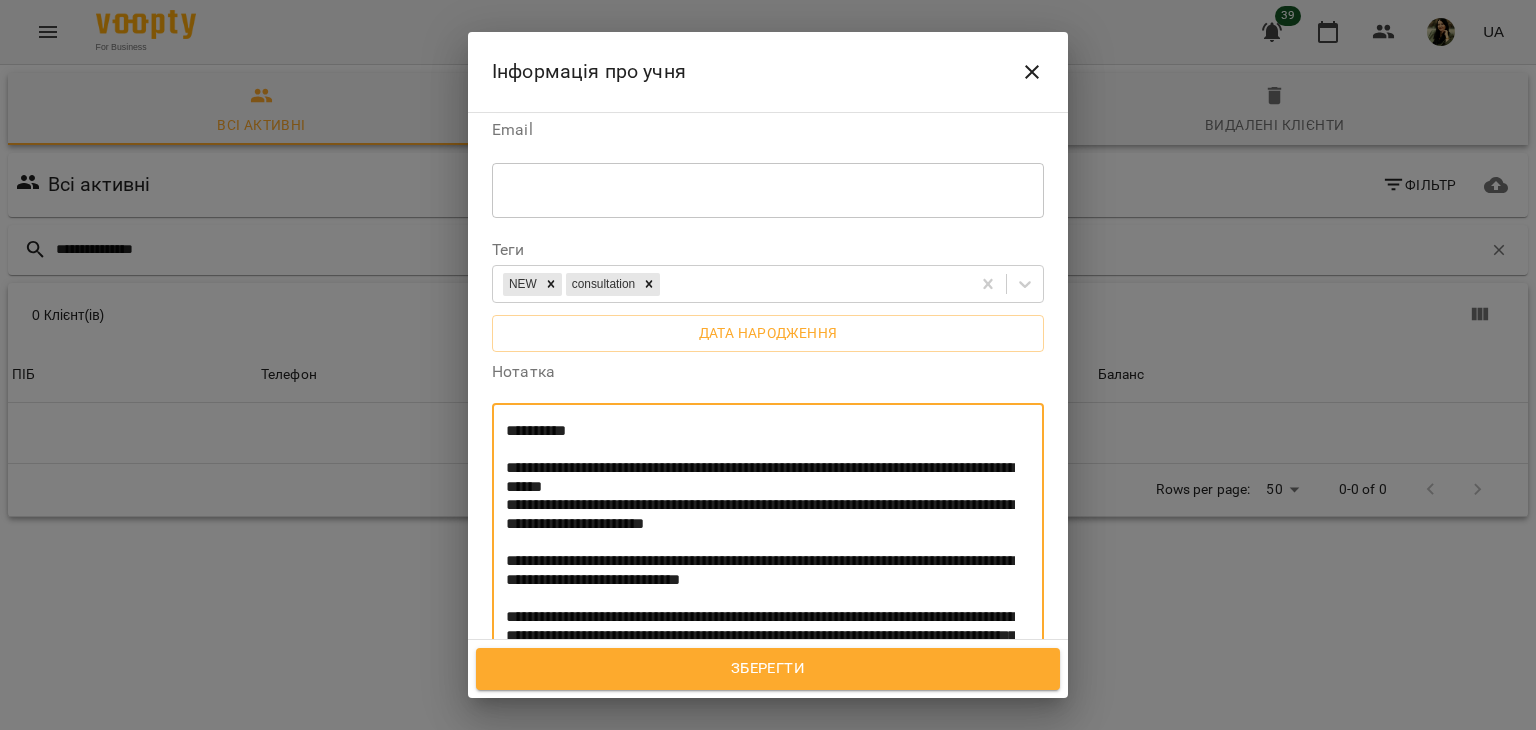 type on "**********" 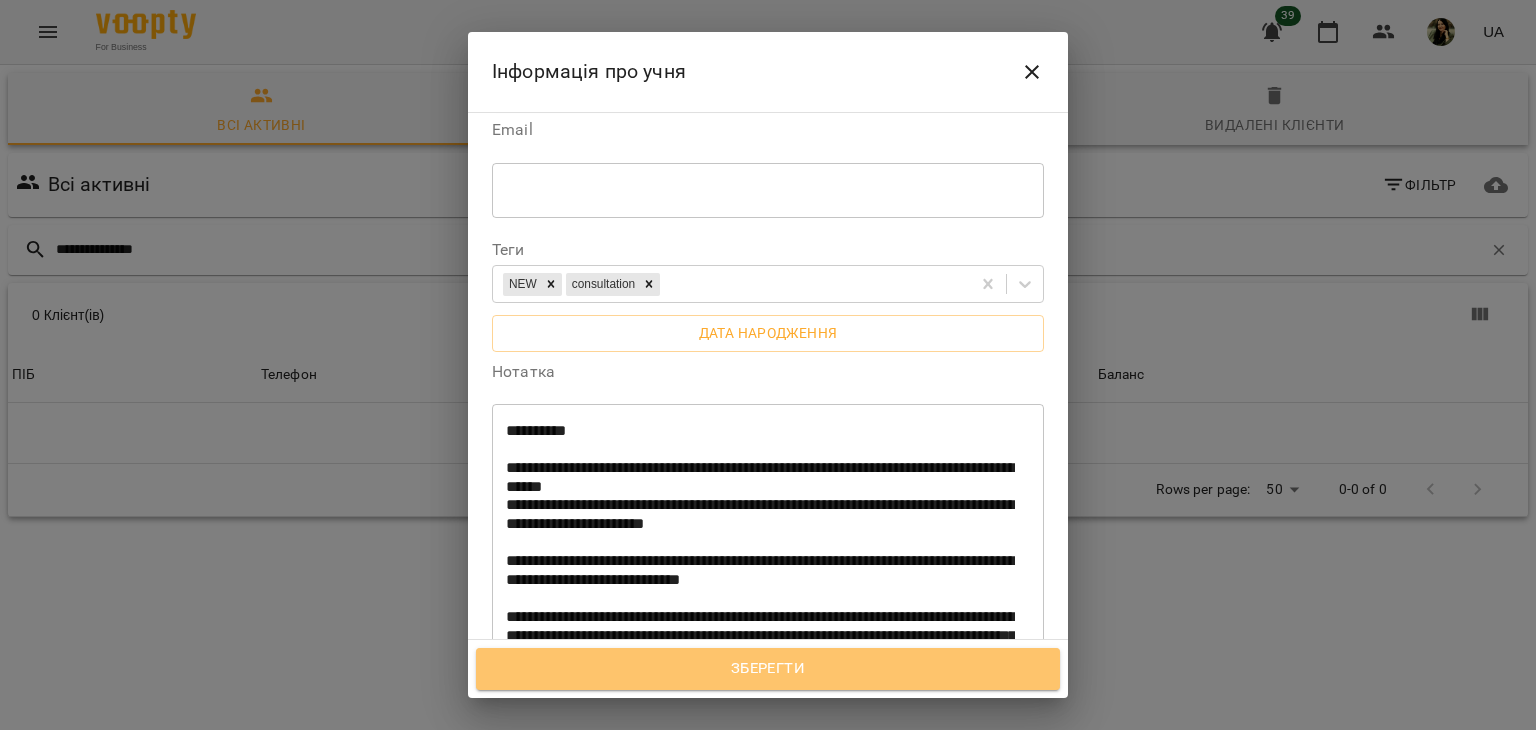 click on "Зберегти" at bounding box center (768, 669) 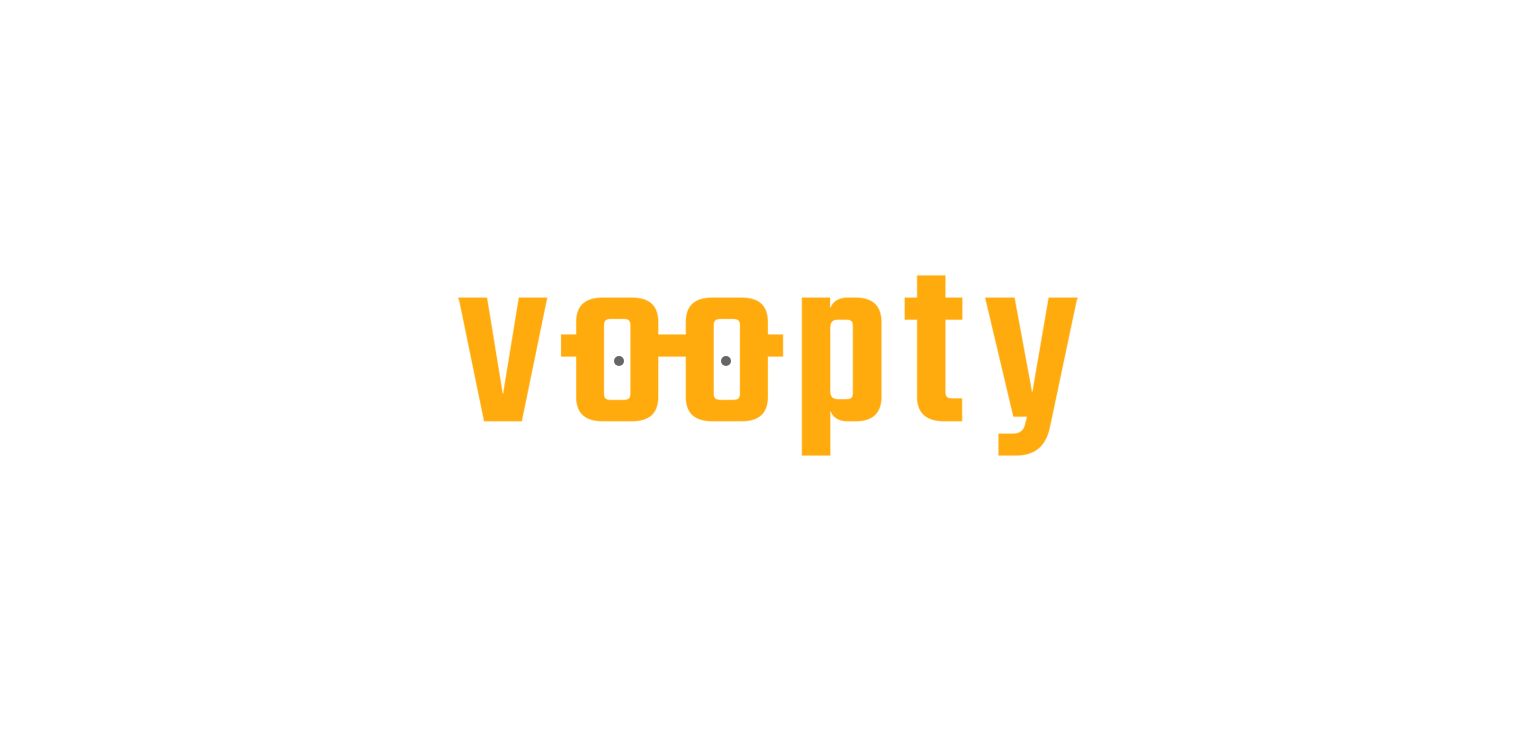 scroll, scrollTop: 0, scrollLeft: 0, axis: both 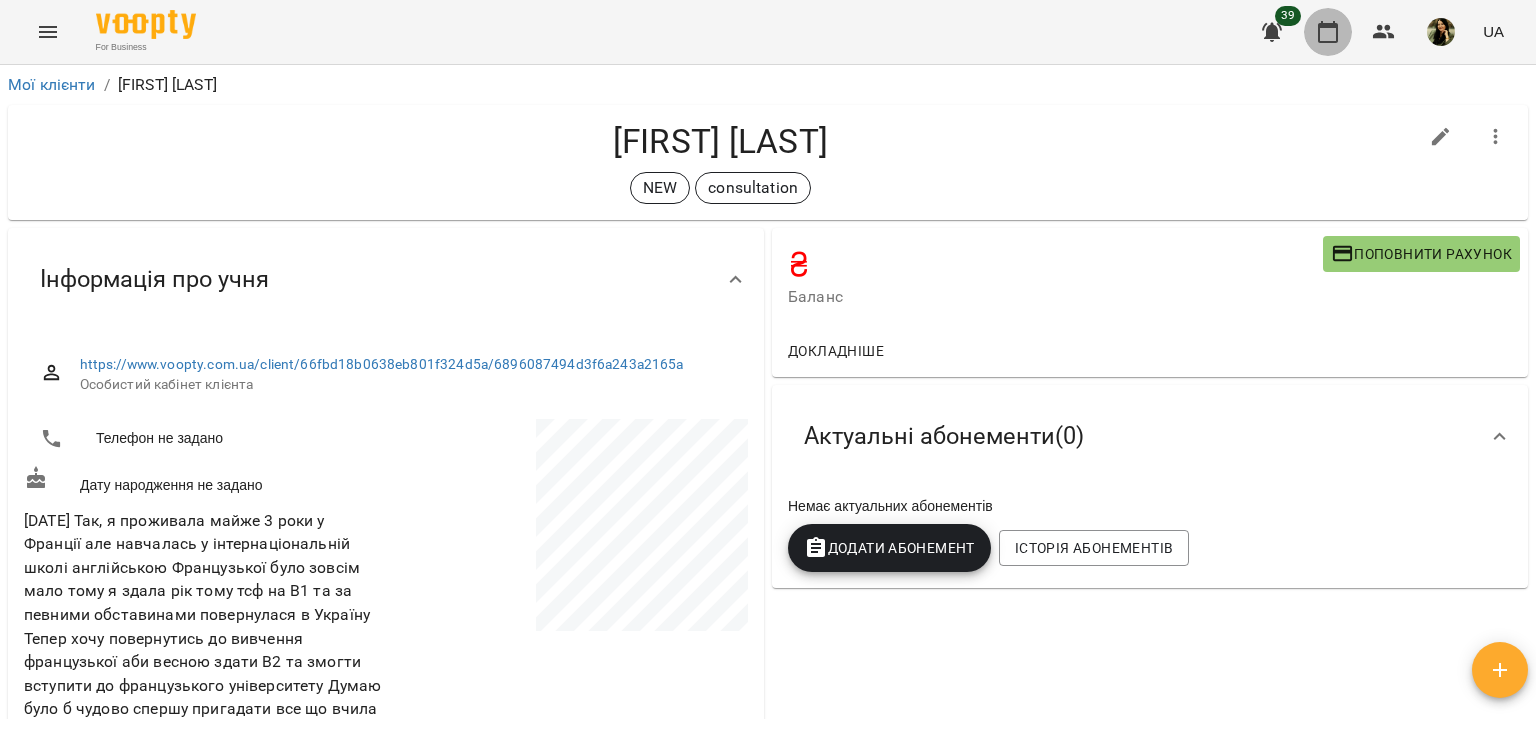 click at bounding box center (1328, 32) 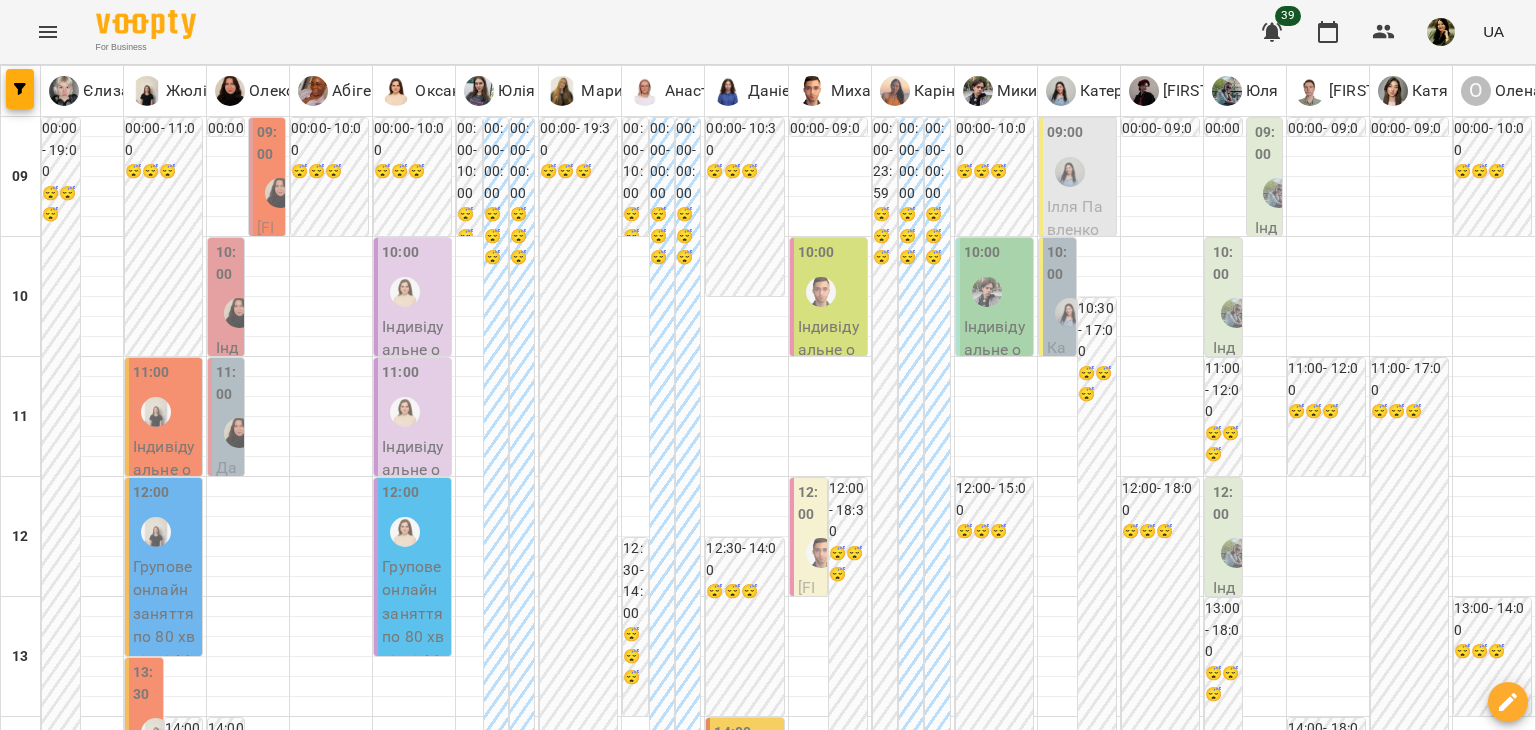 scroll, scrollTop: 55, scrollLeft: 0, axis: vertical 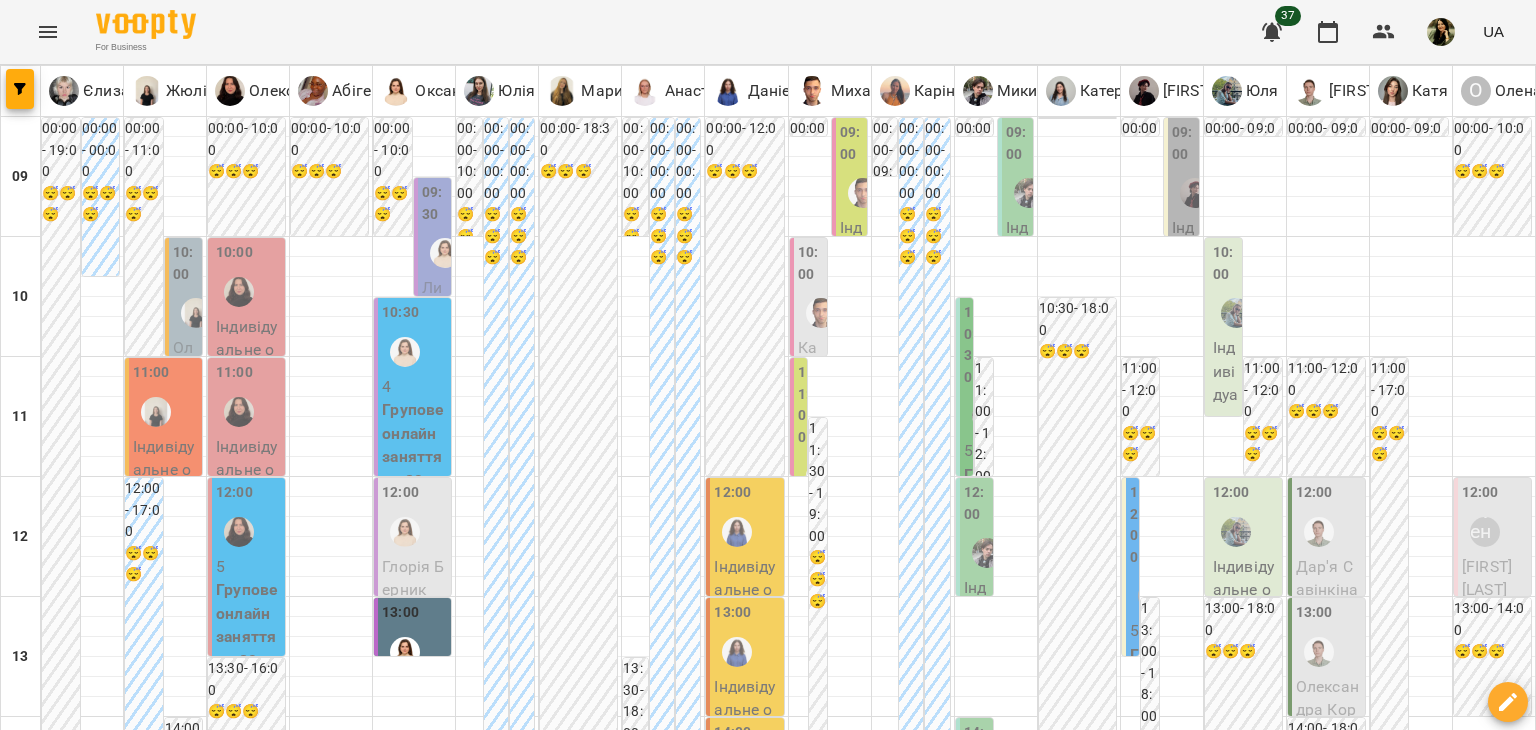 click at bounding box center (668, 1888) 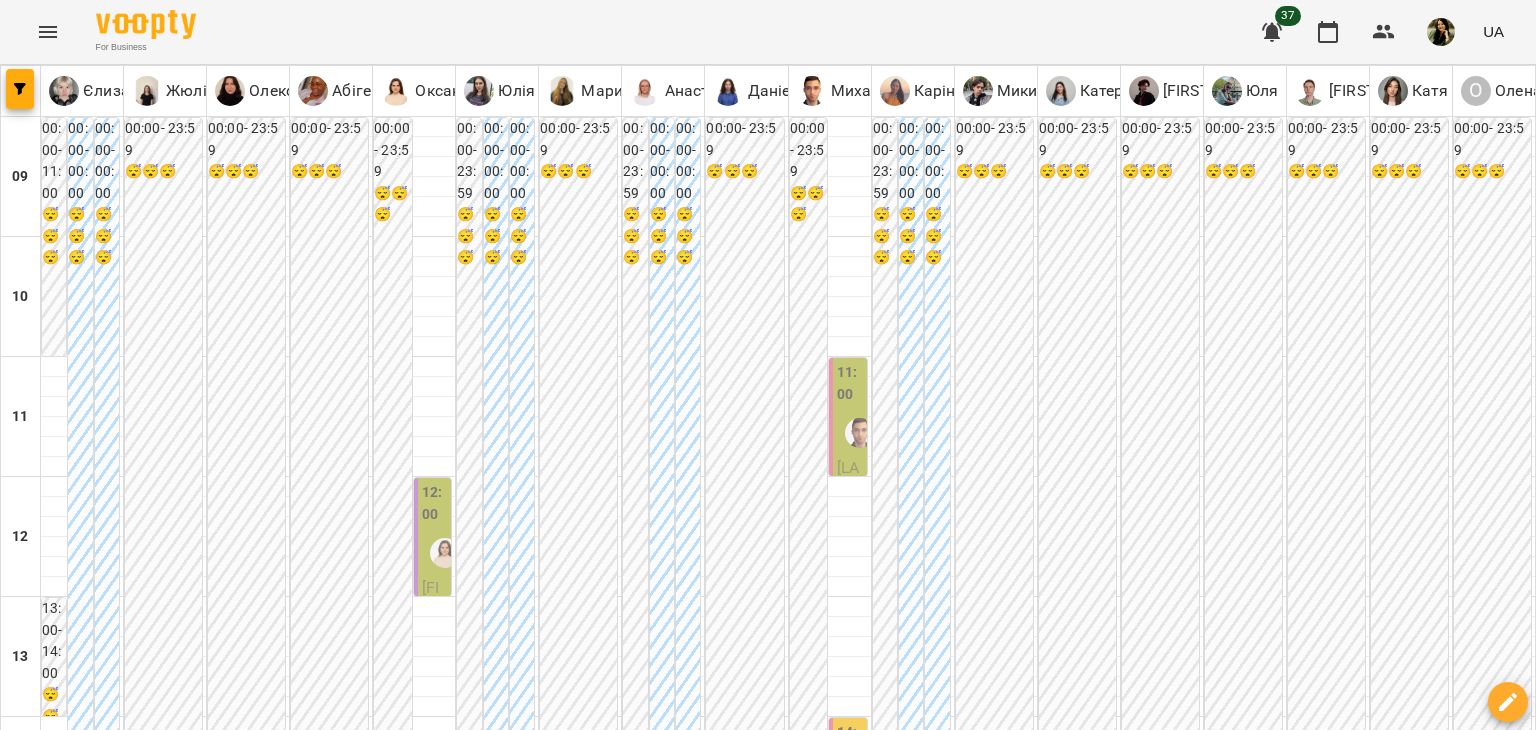 click at bounding box center (867, 1888) 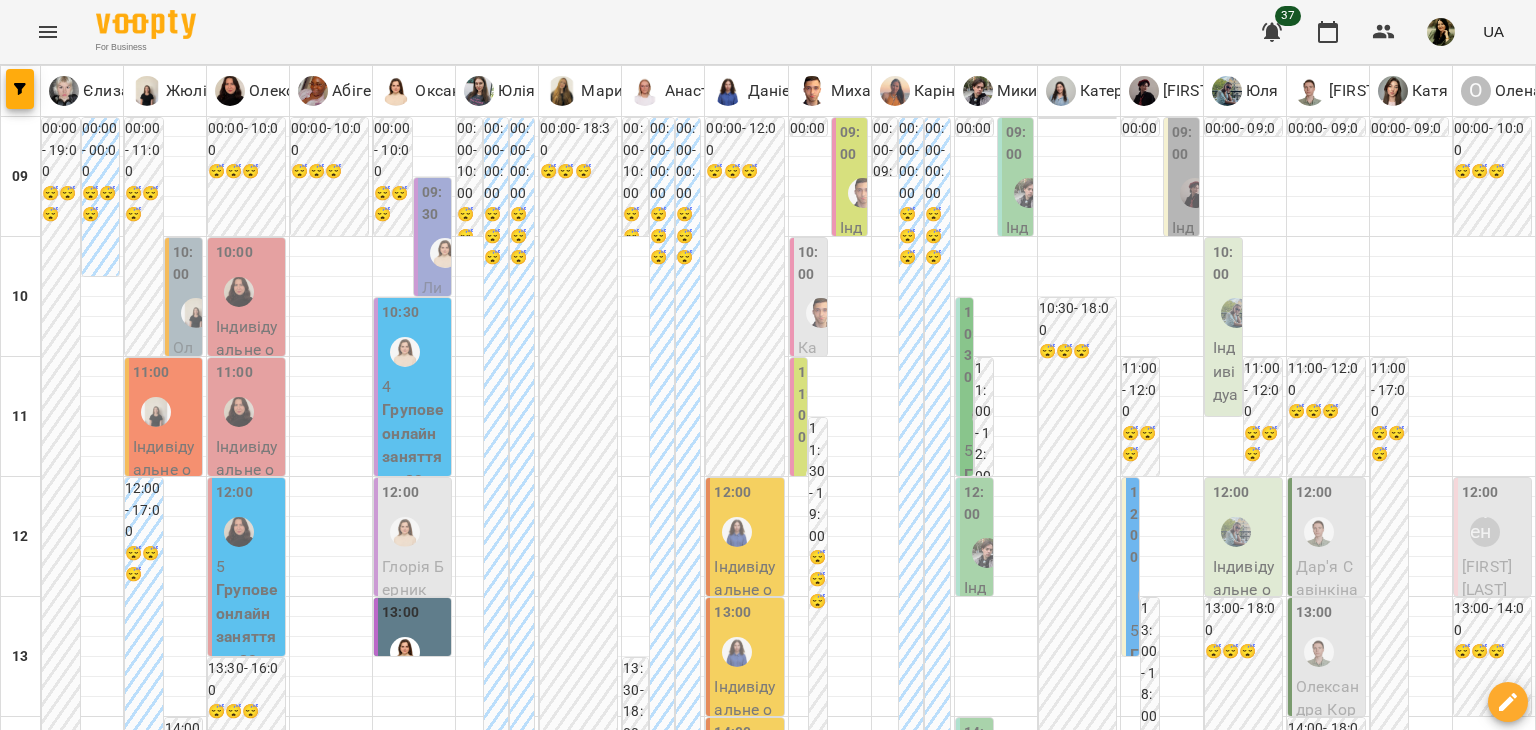 scroll, scrollTop: 1200, scrollLeft: 0, axis: vertical 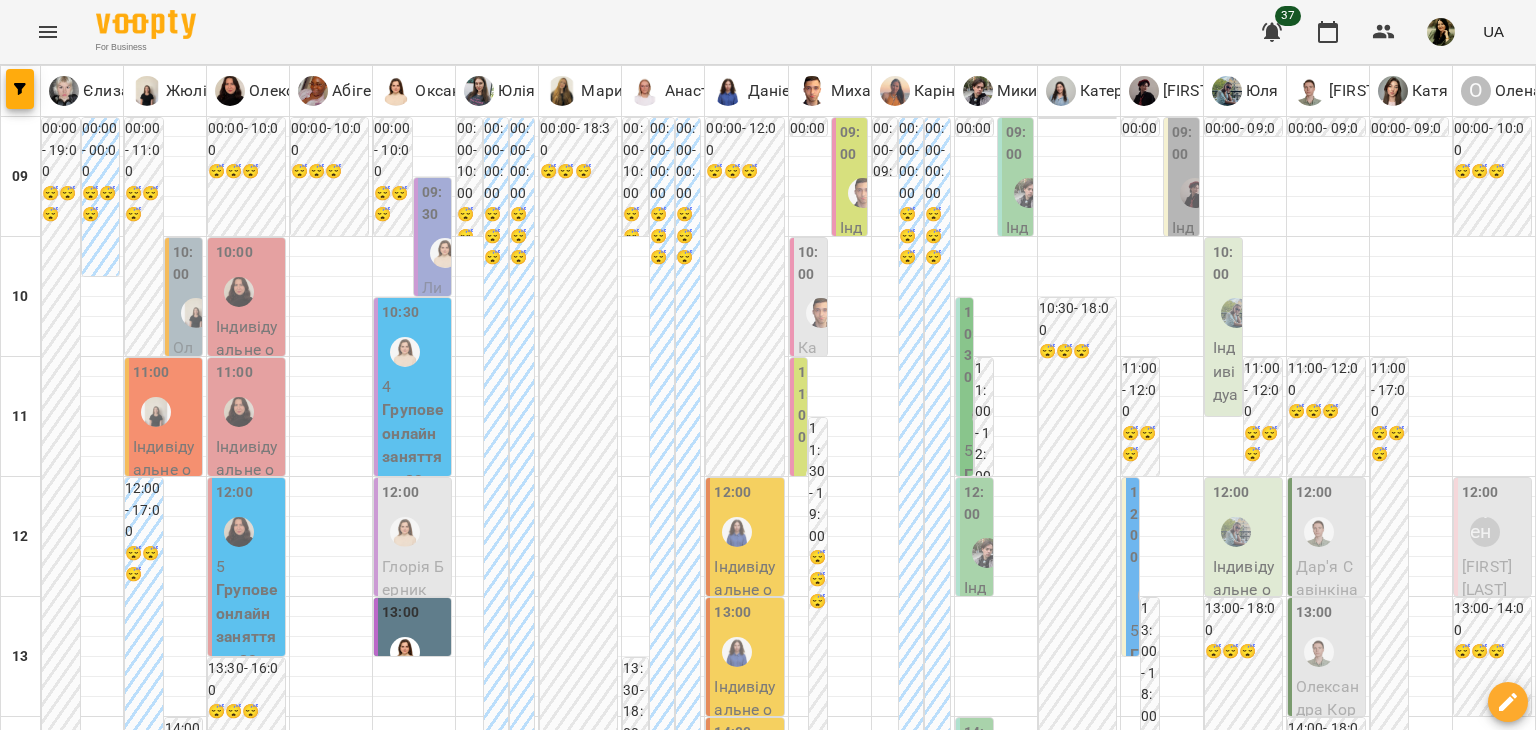 click on "13 серп" at bounding box center [643, 1842] 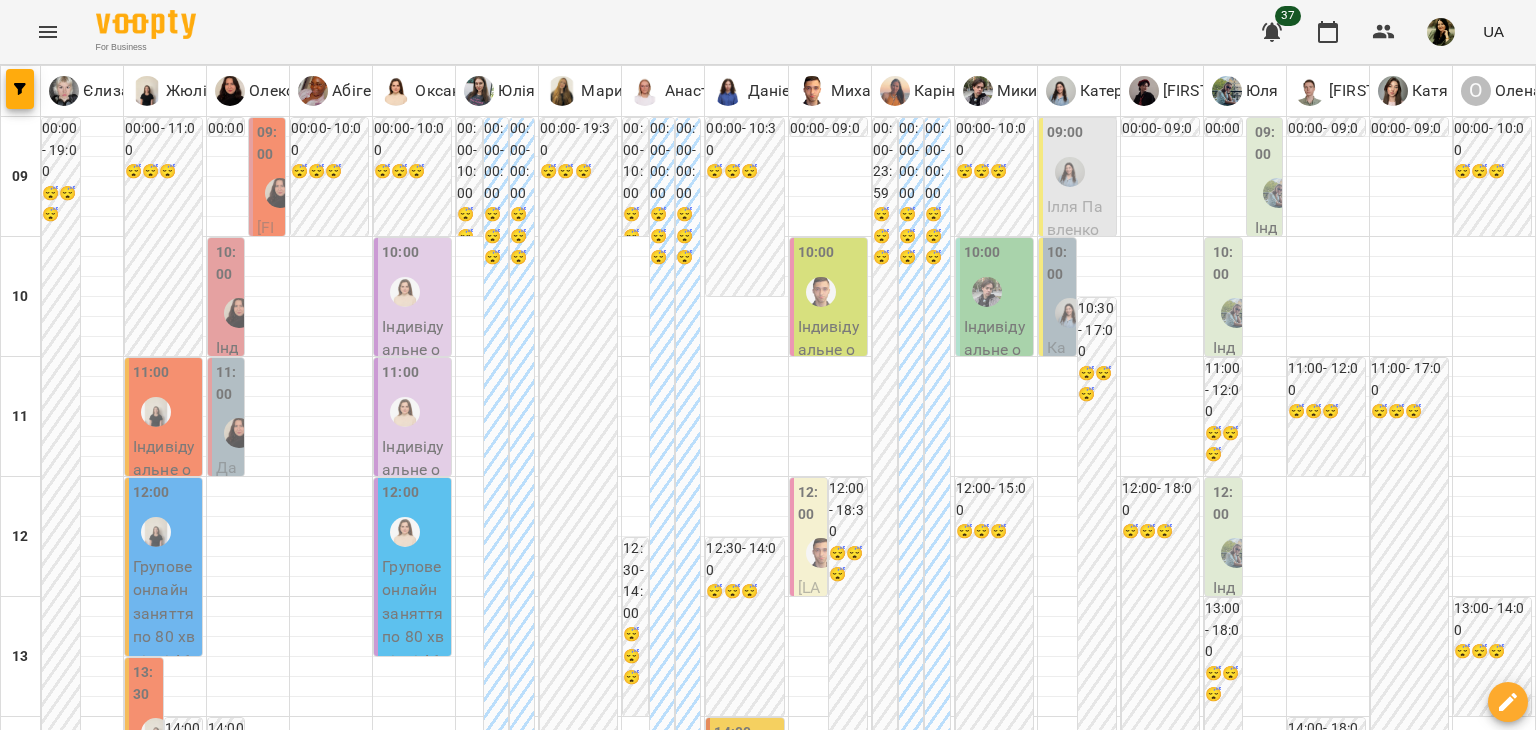 scroll, scrollTop: 0, scrollLeft: 0, axis: both 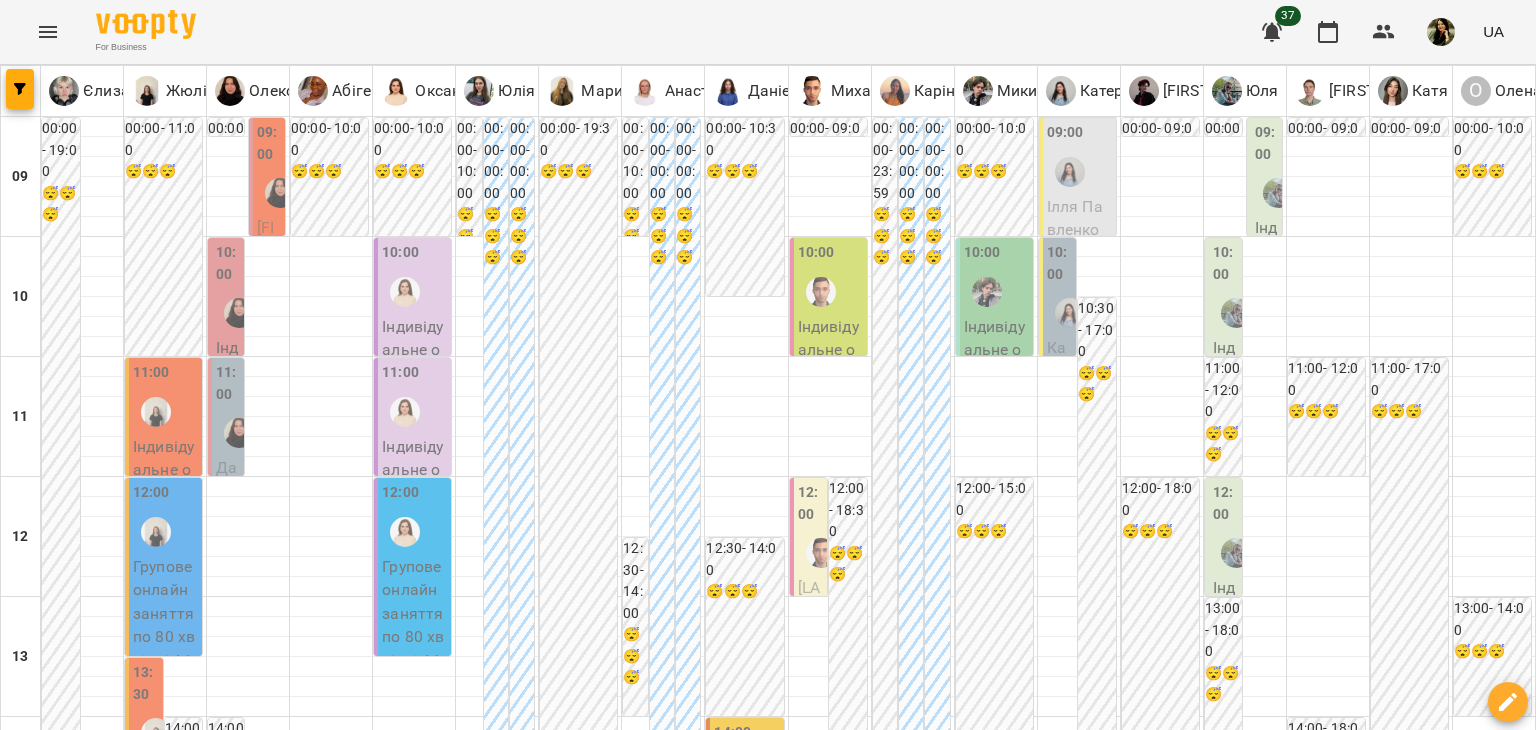 click on "пт" at bounding box center (1068, 1823) 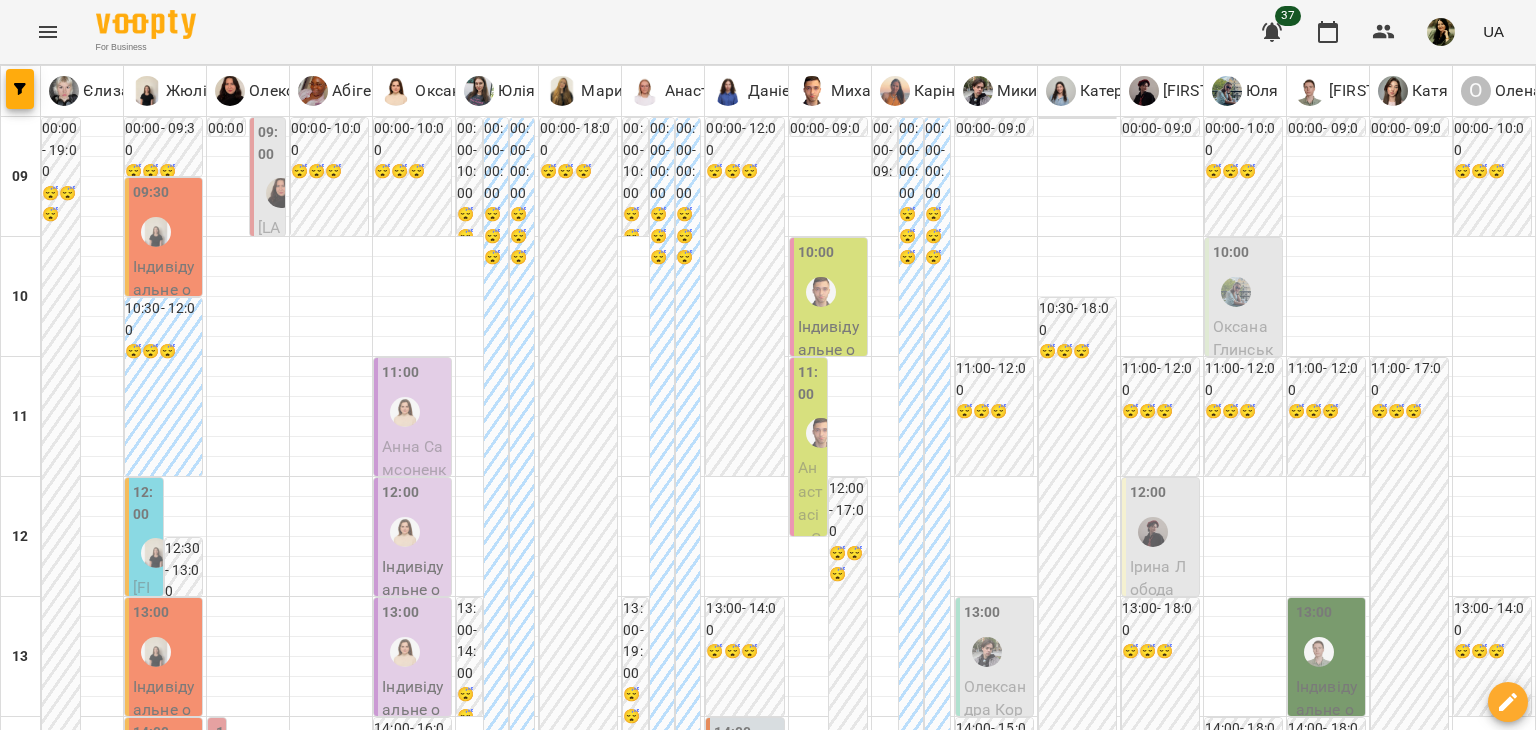 scroll, scrollTop: 662, scrollLeft: 0, axis: vertical 